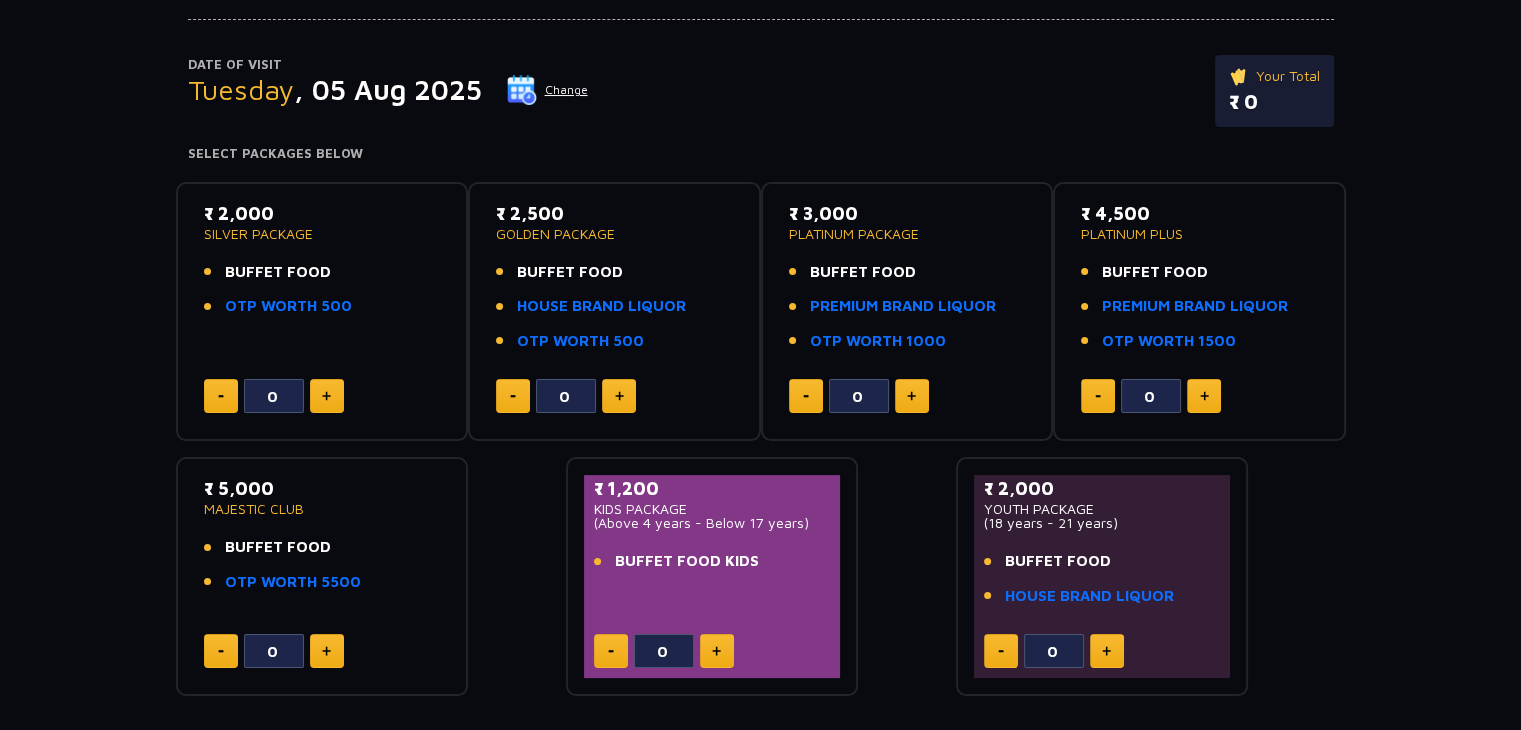 scroll, scrollTop: 300, scrollLeft: 0, axis: vertical 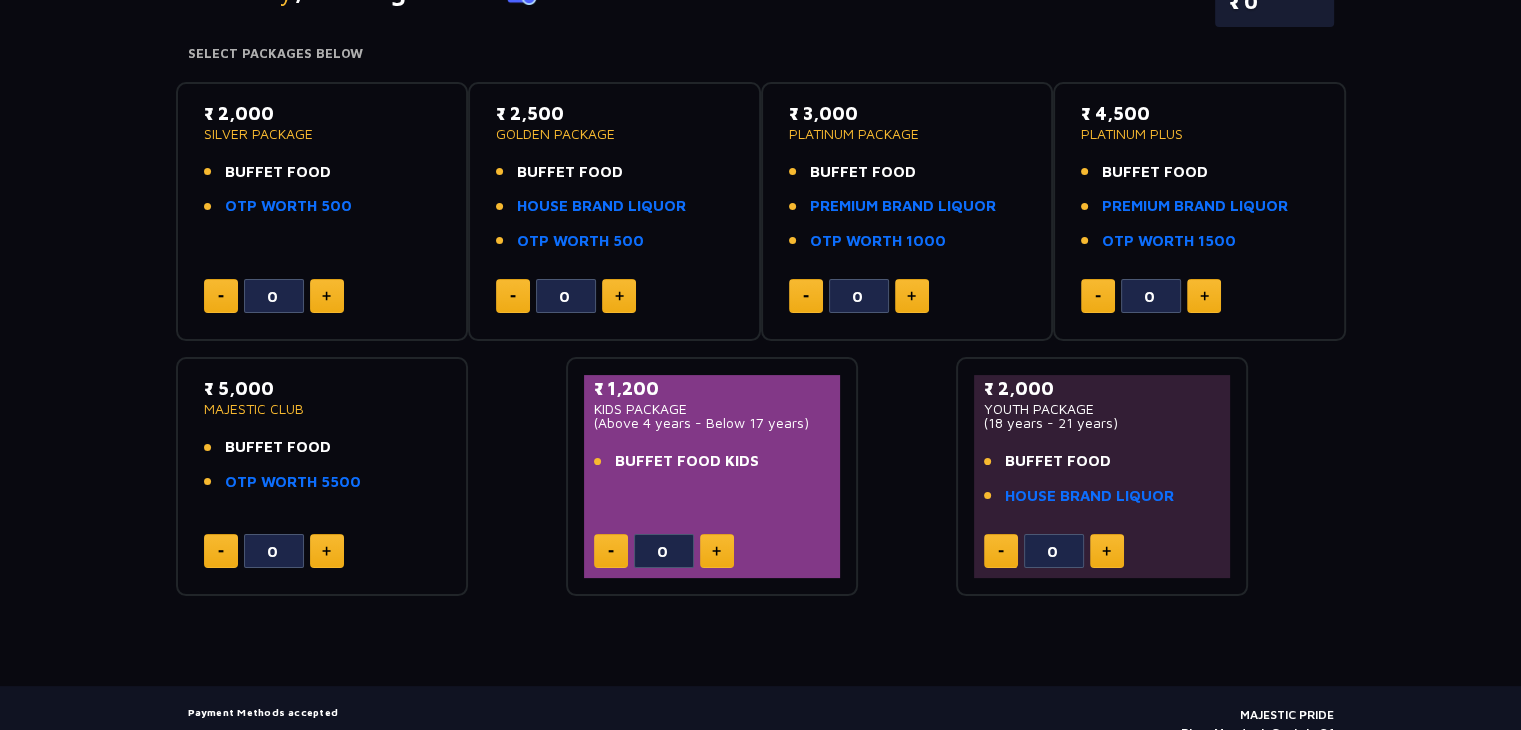 click 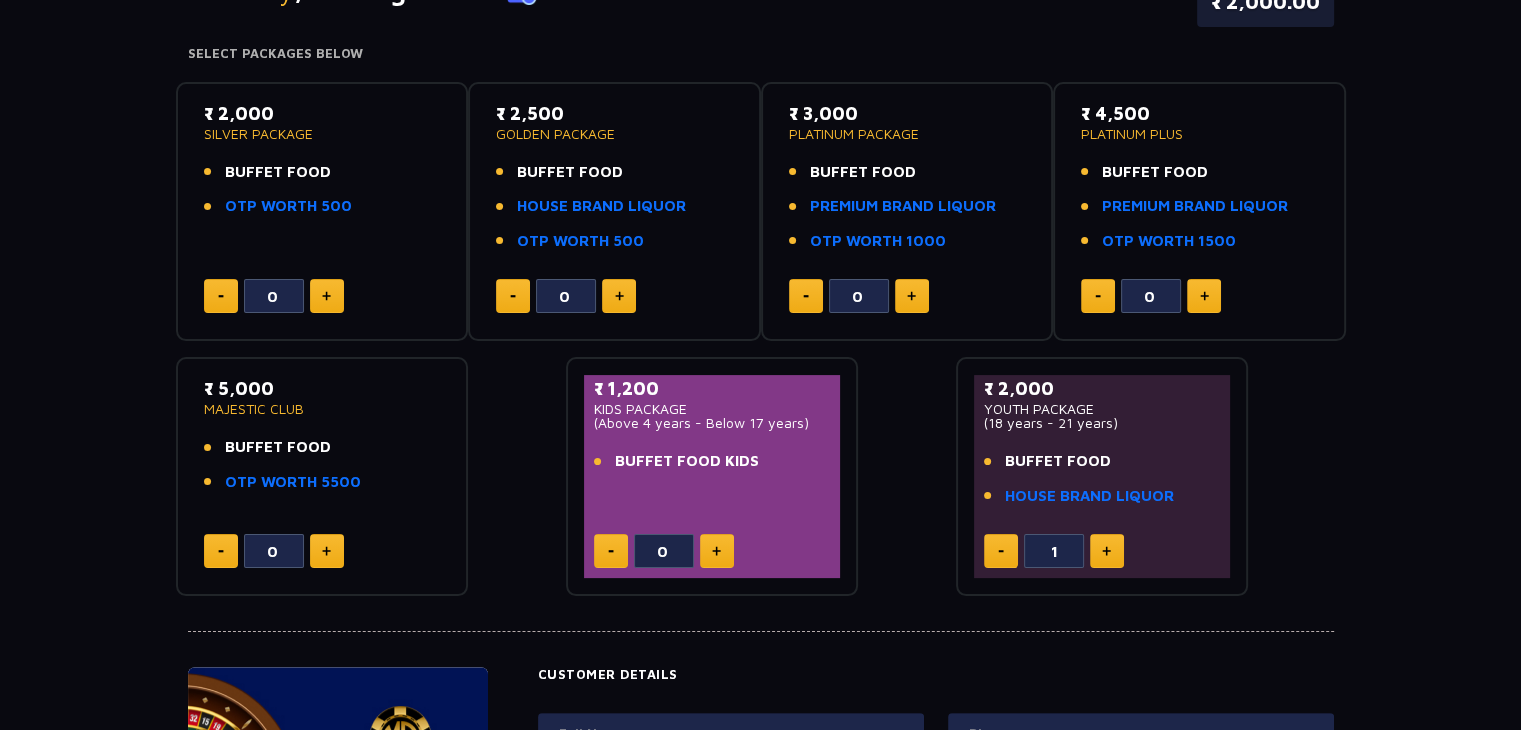click 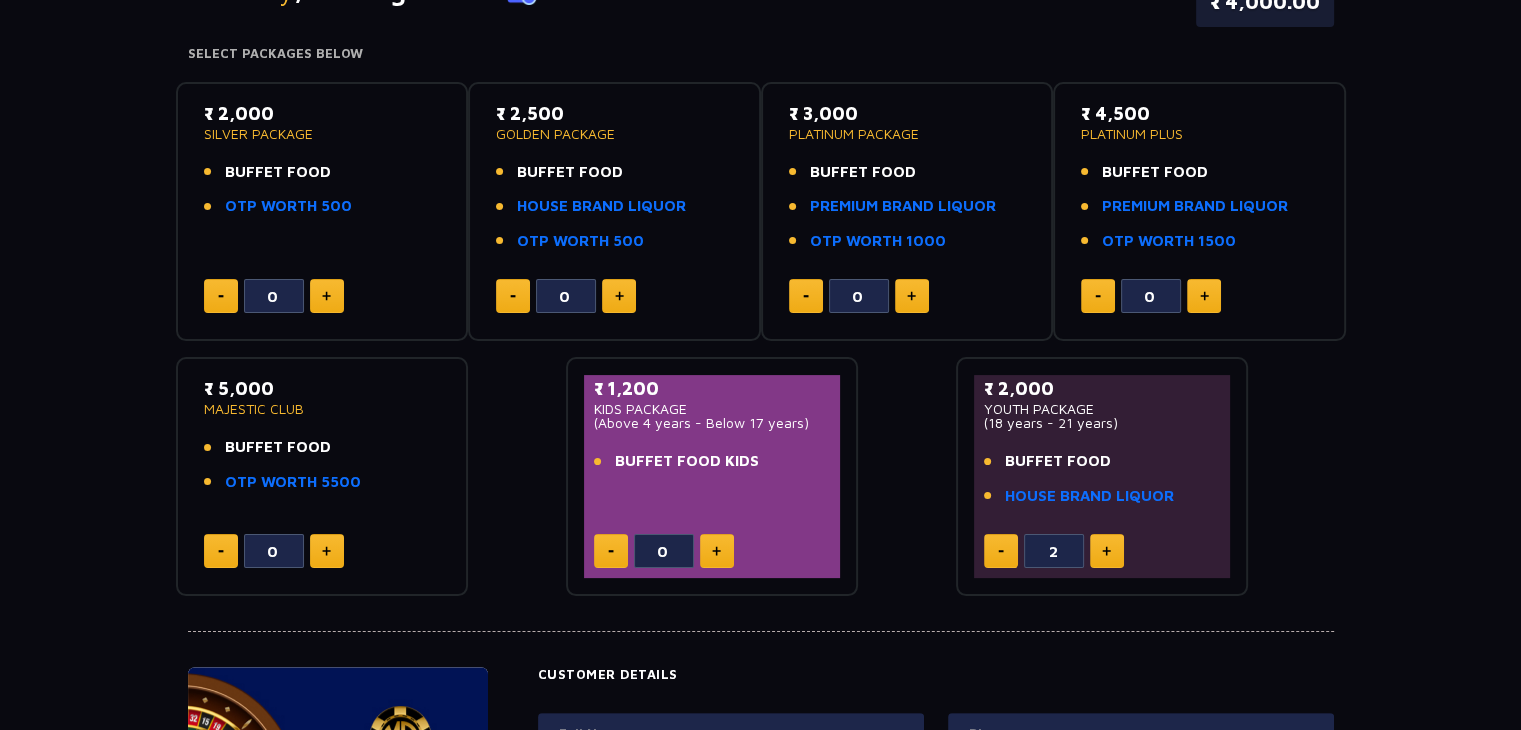 click 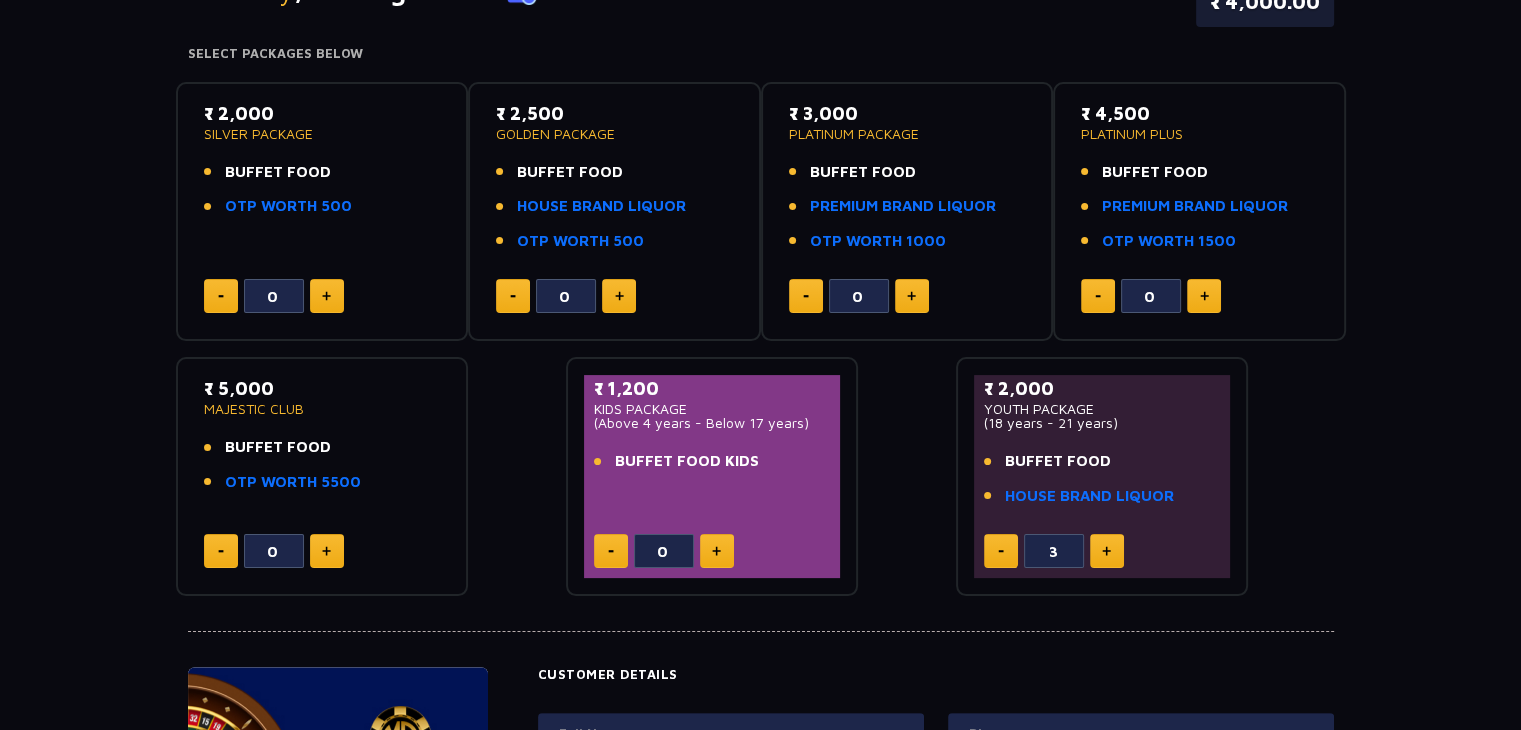click 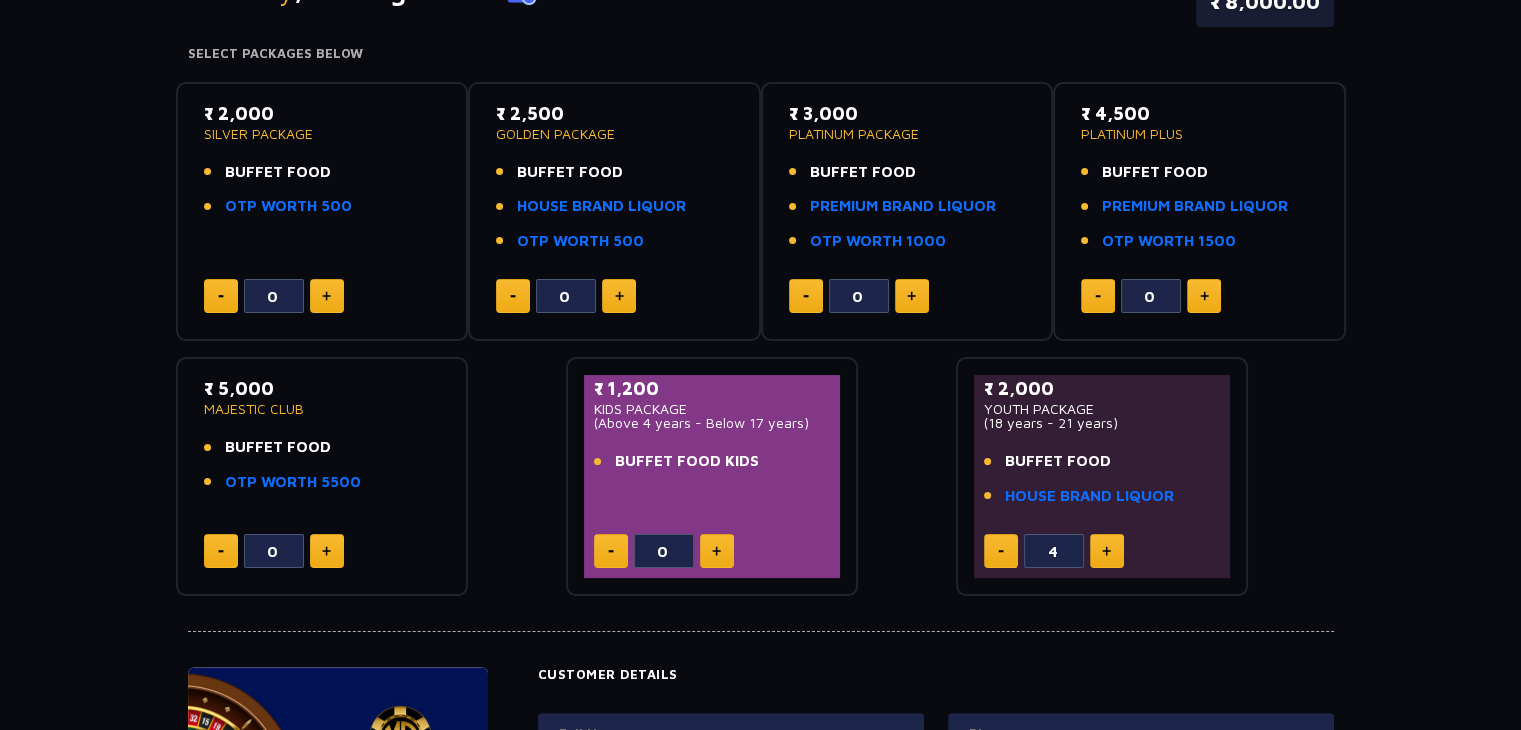 click 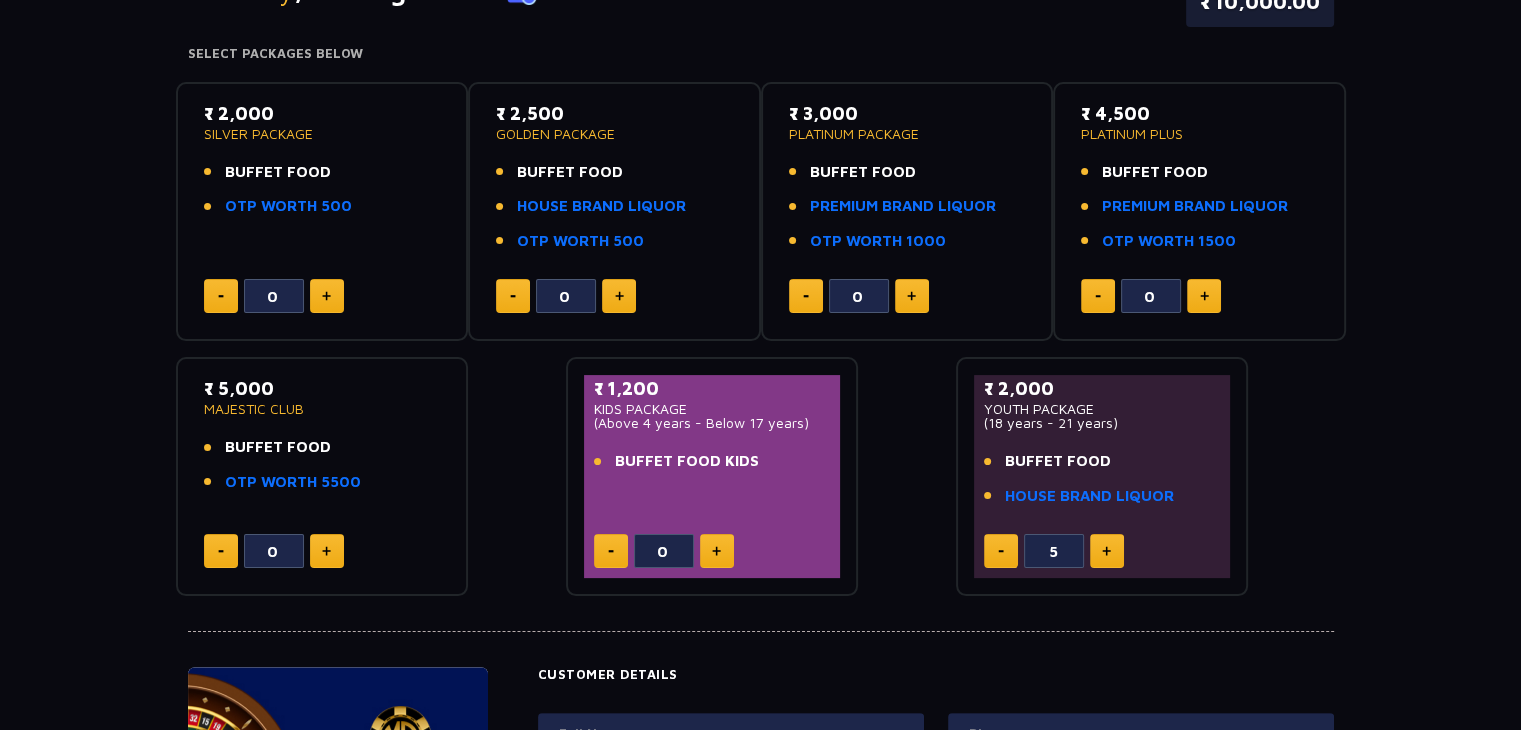 click 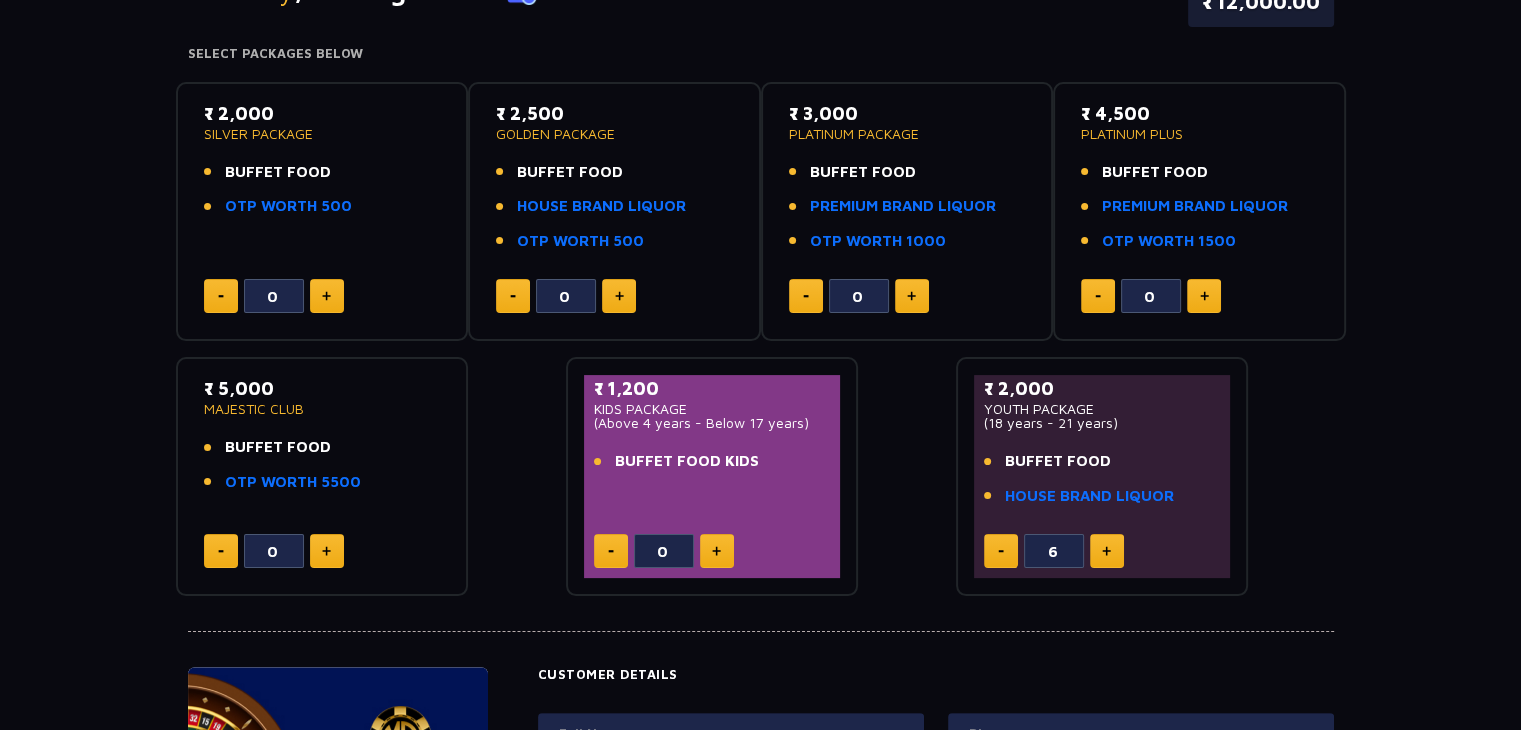 click 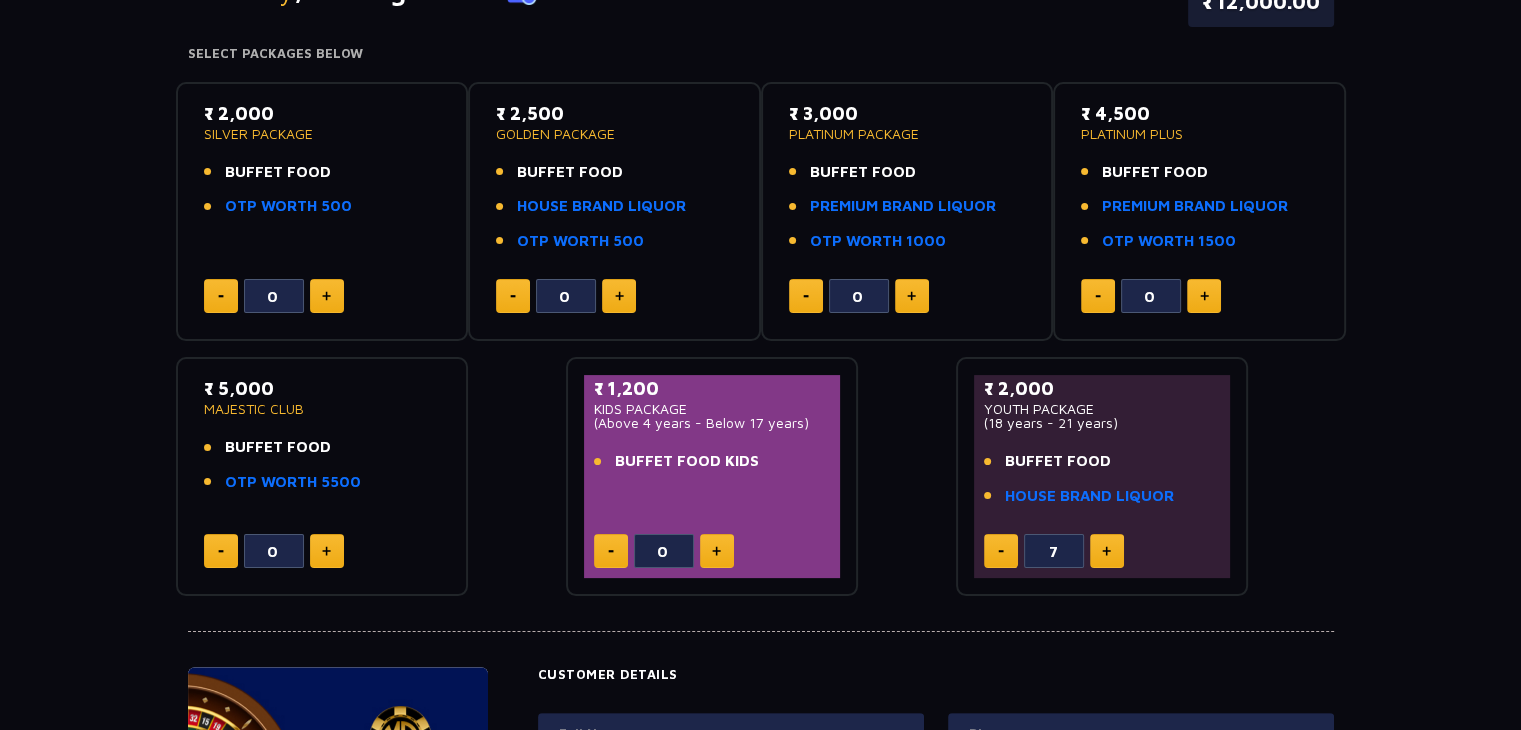 click 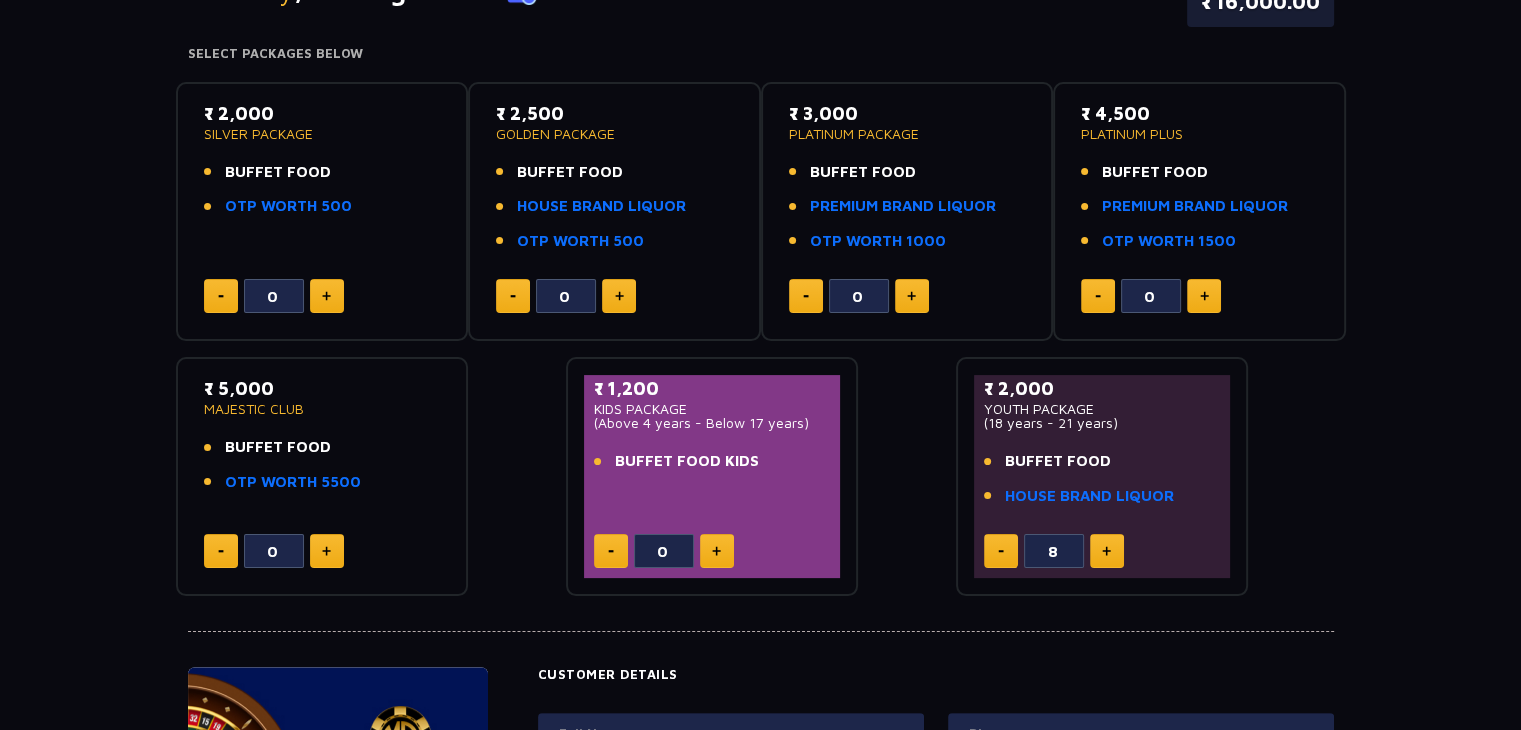 click 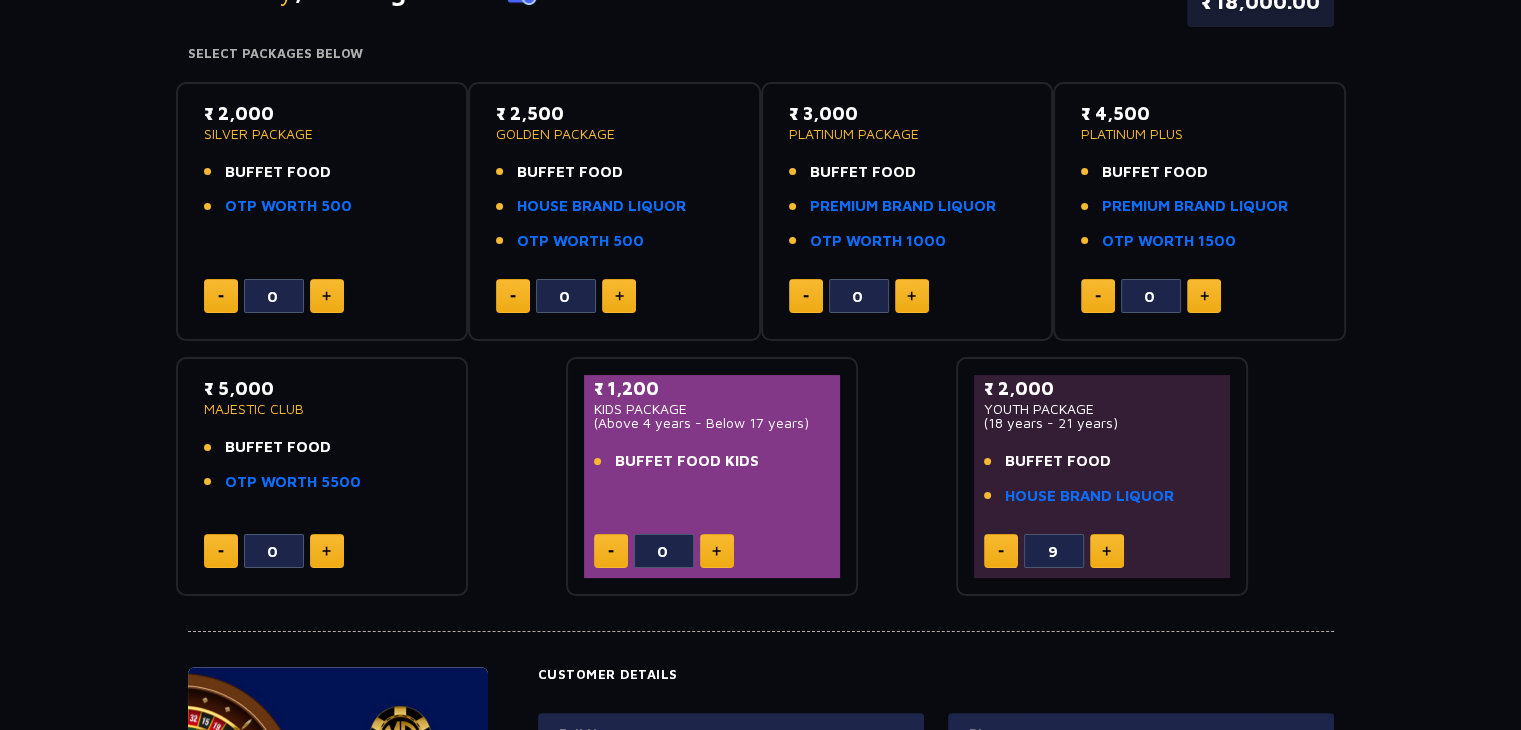 click 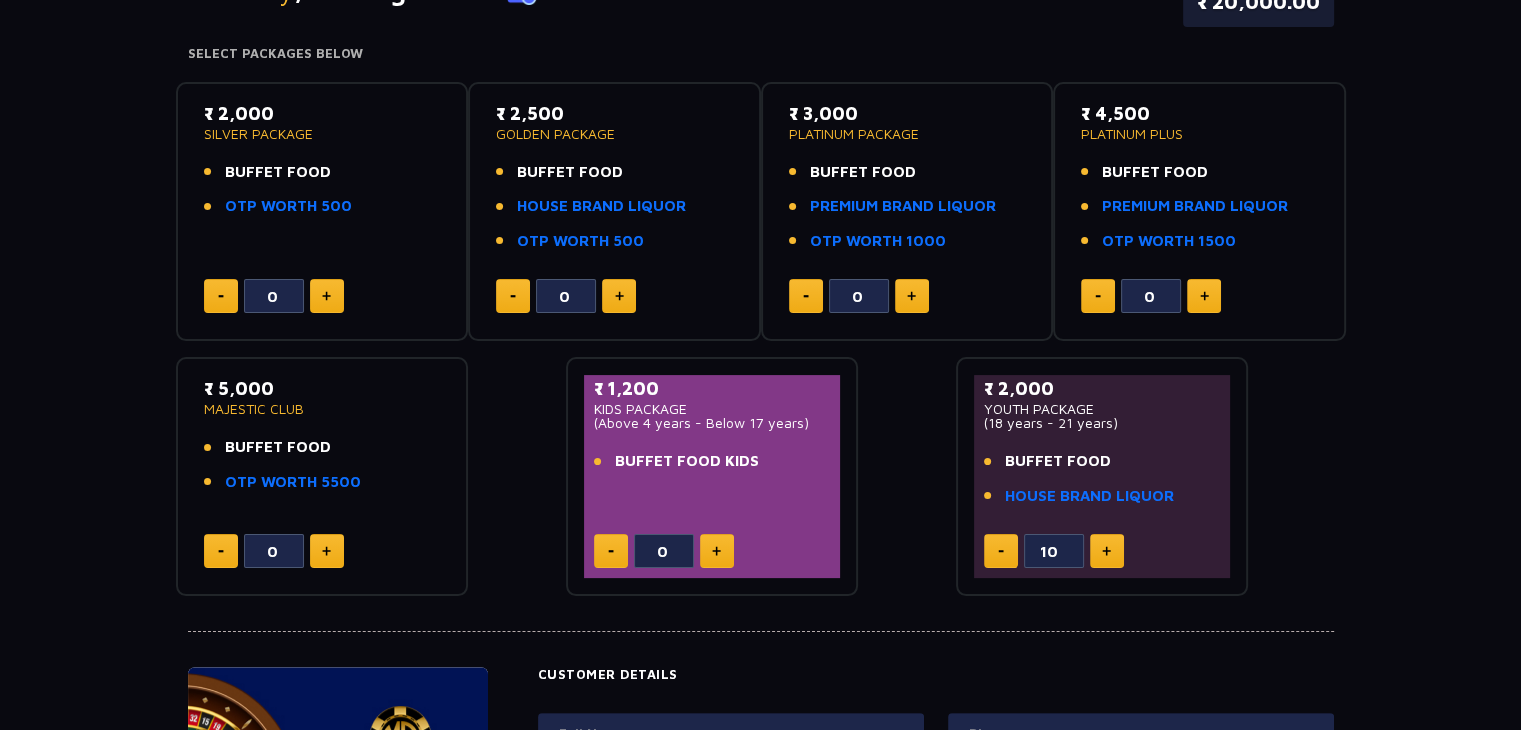 click 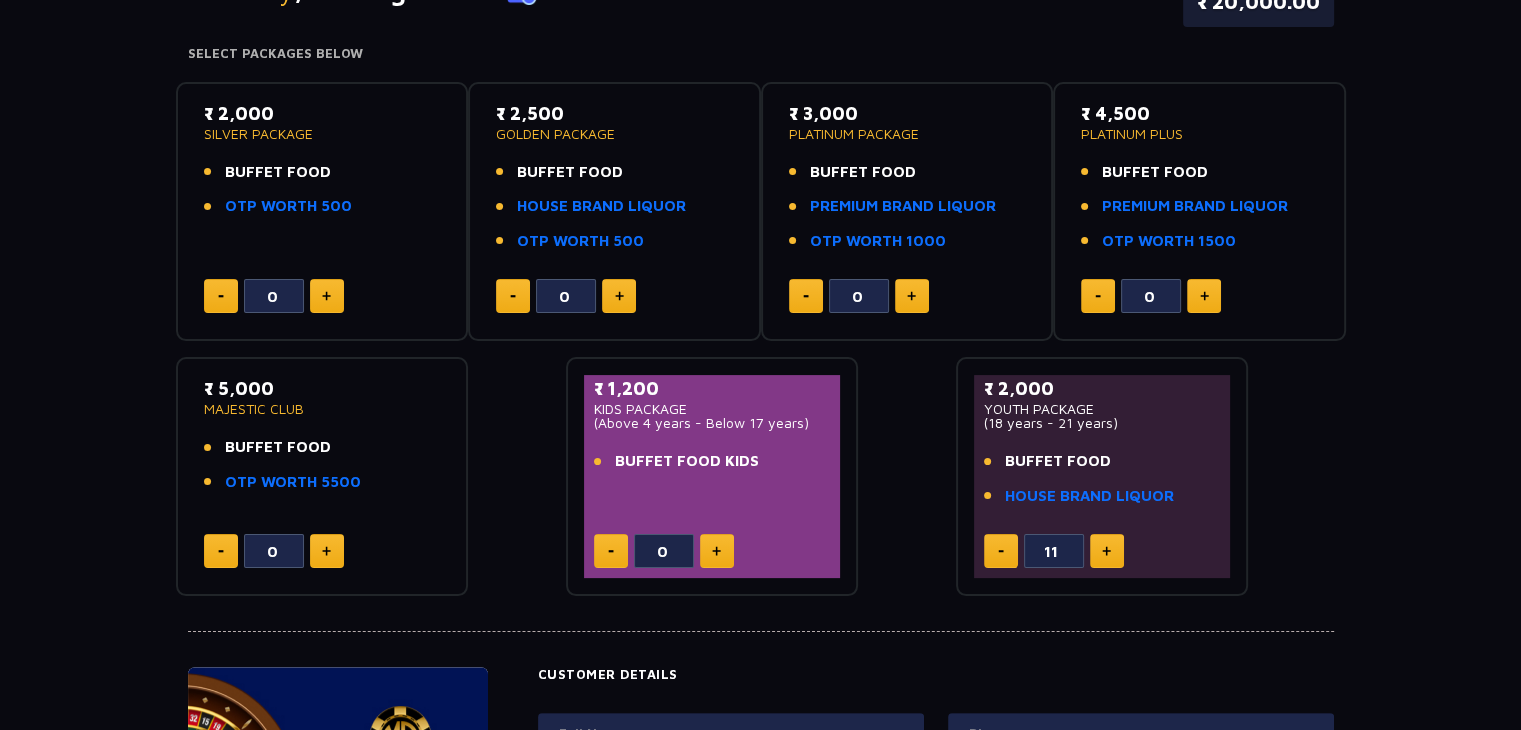click 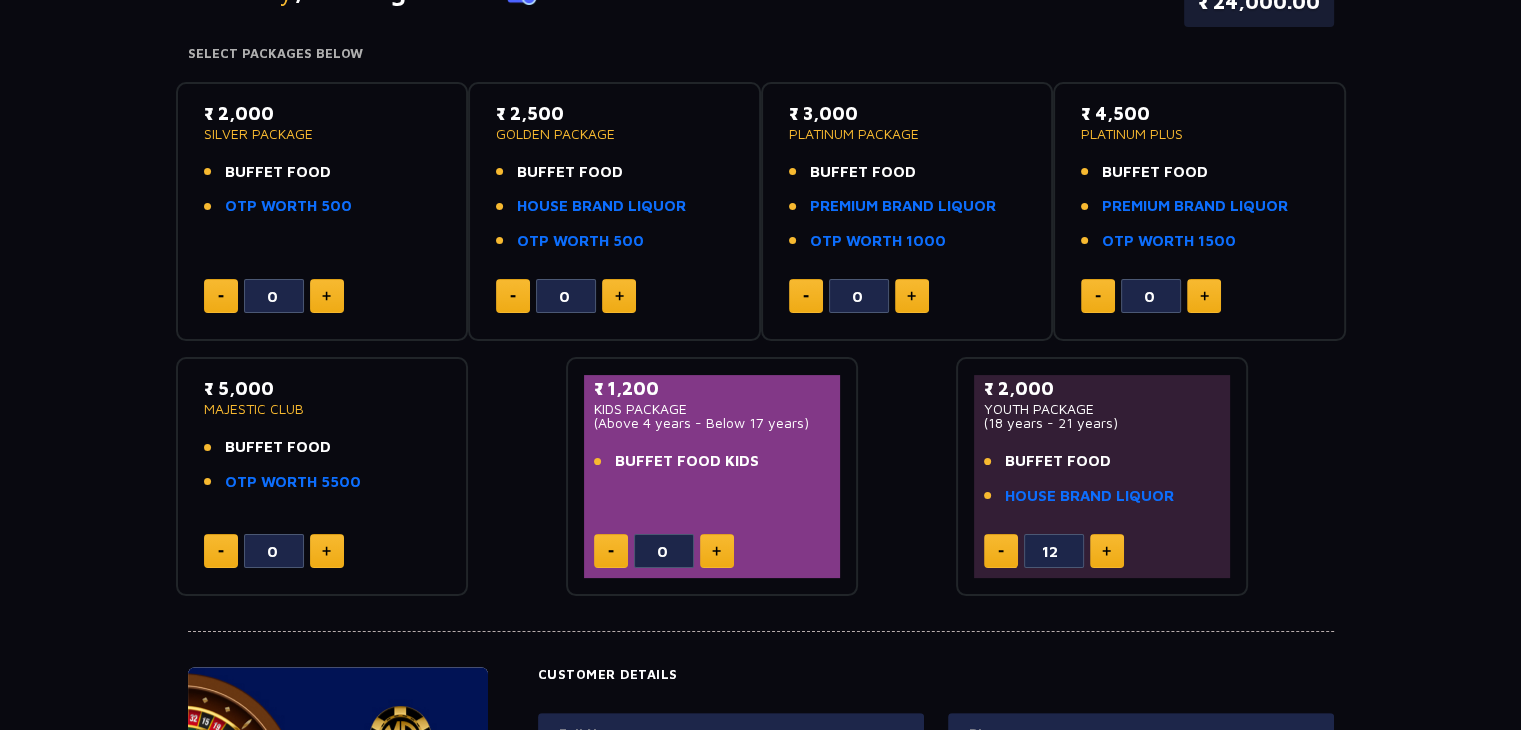 click 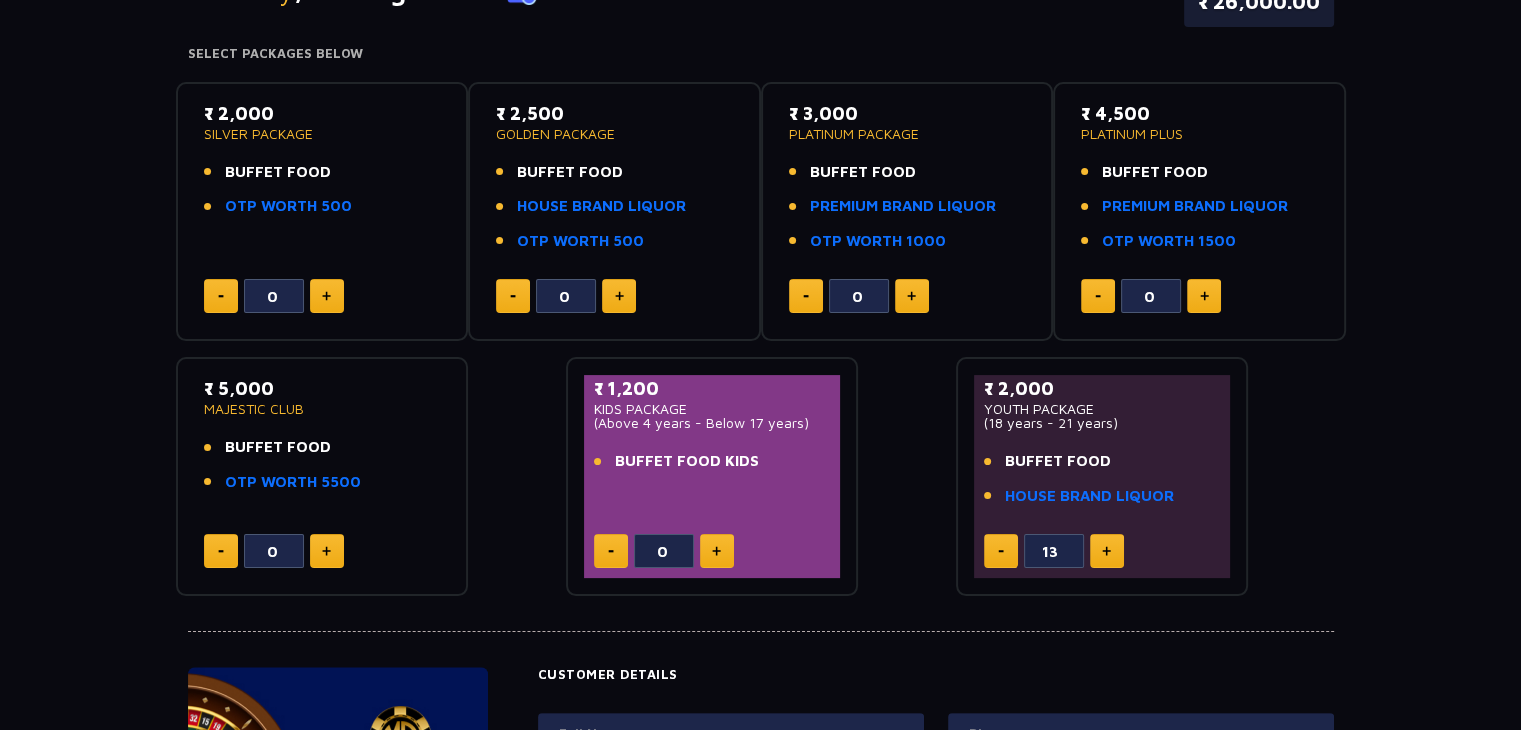 click 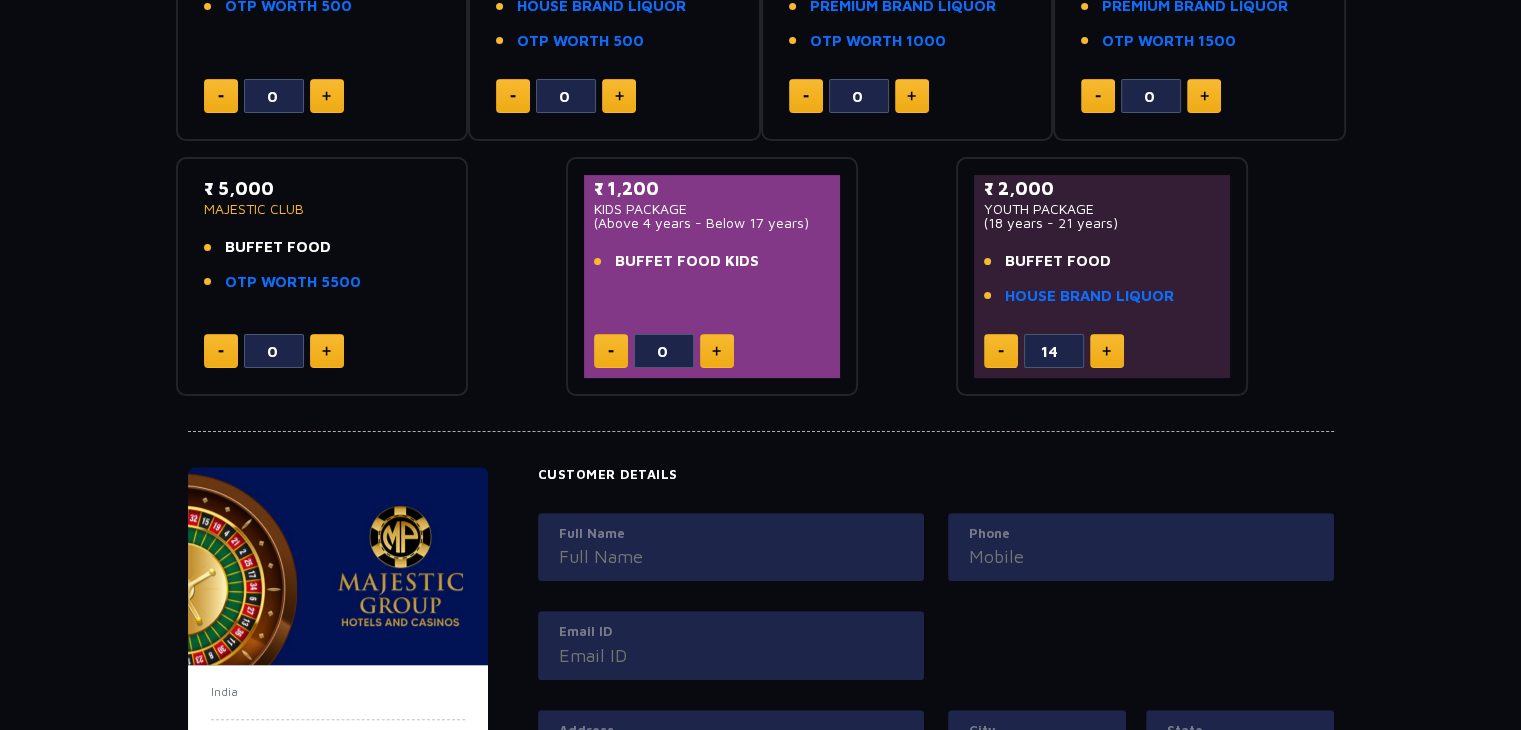 scroll, scrollTop: 400, scrollLeft: 0, axis: vertical 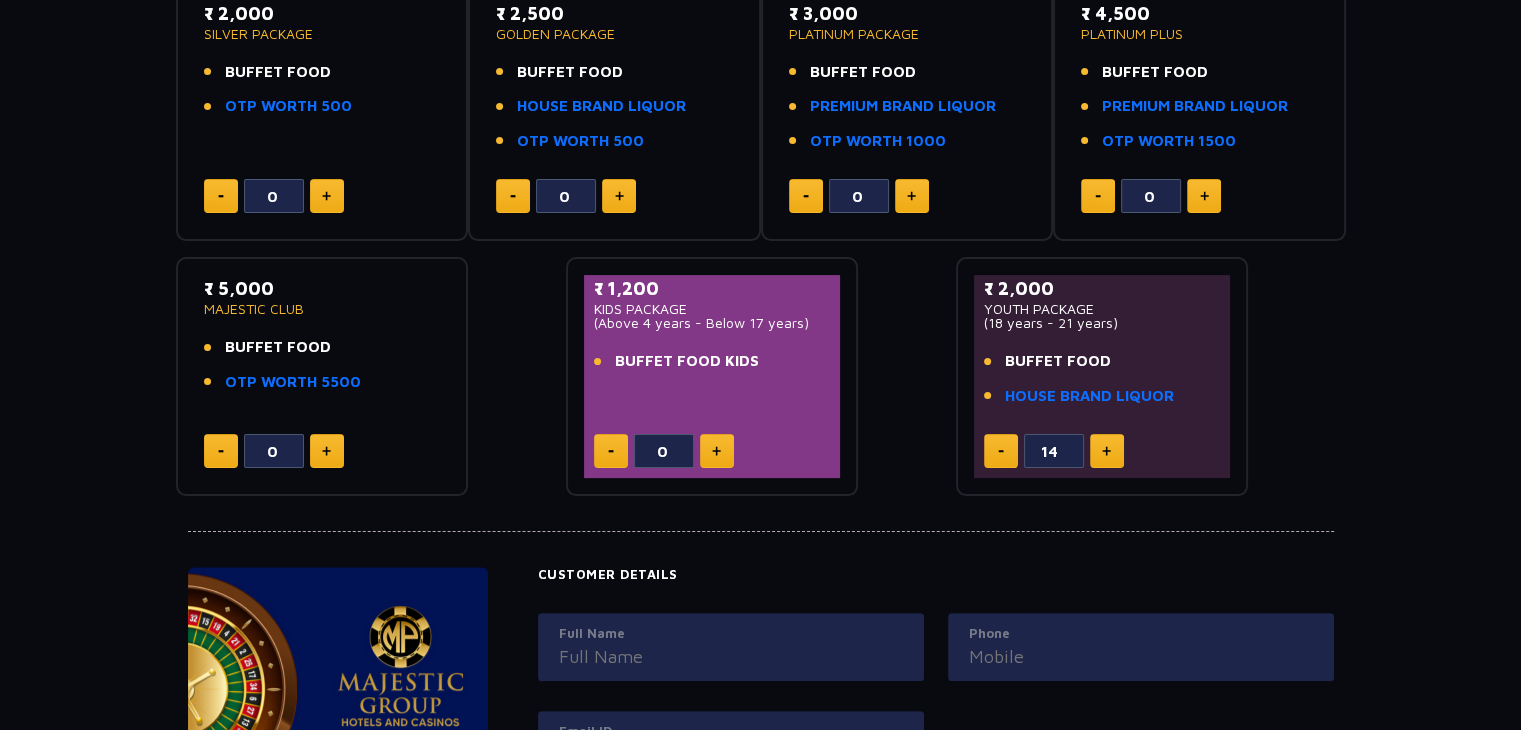click 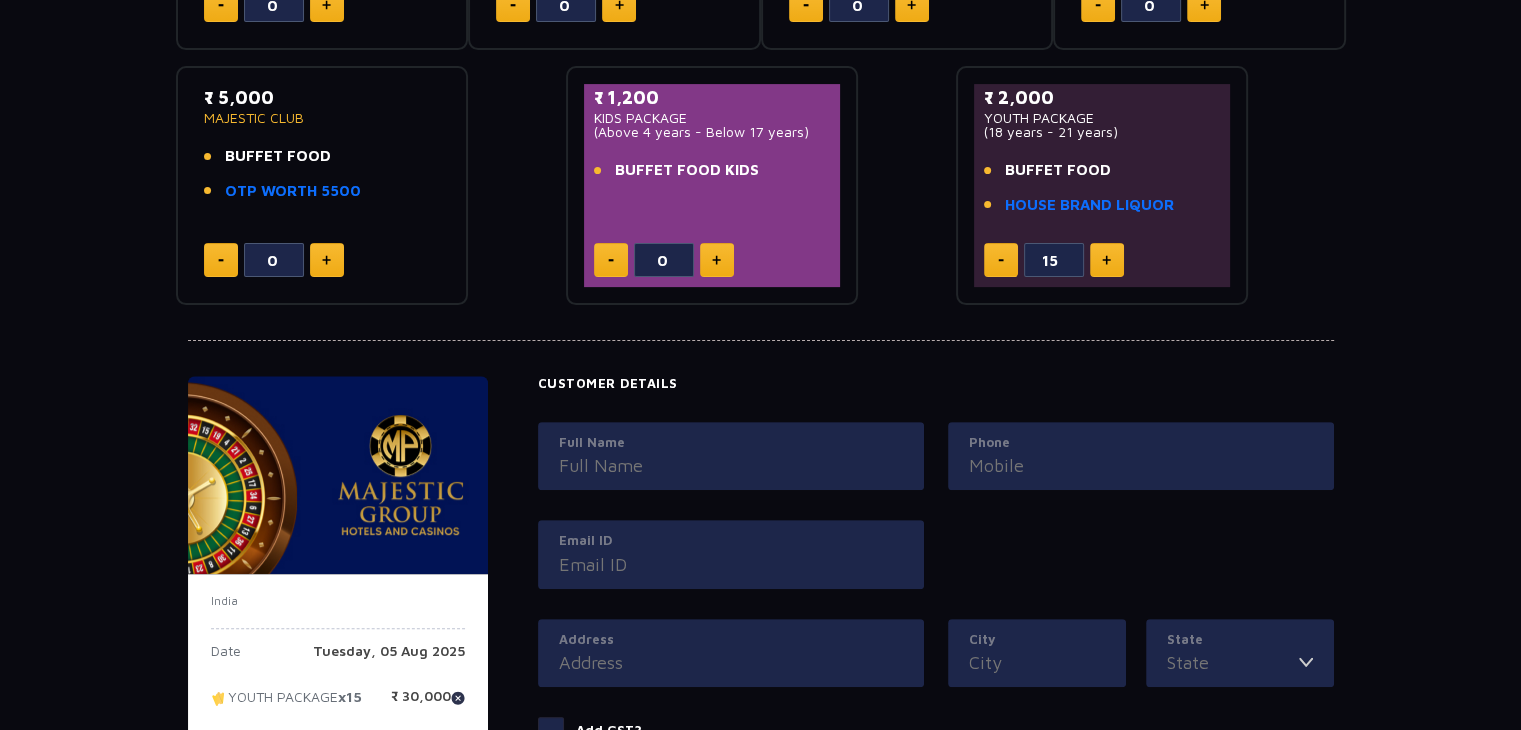 scroll, scrollTop: 600, scrollLeft: 0, axis: vertical 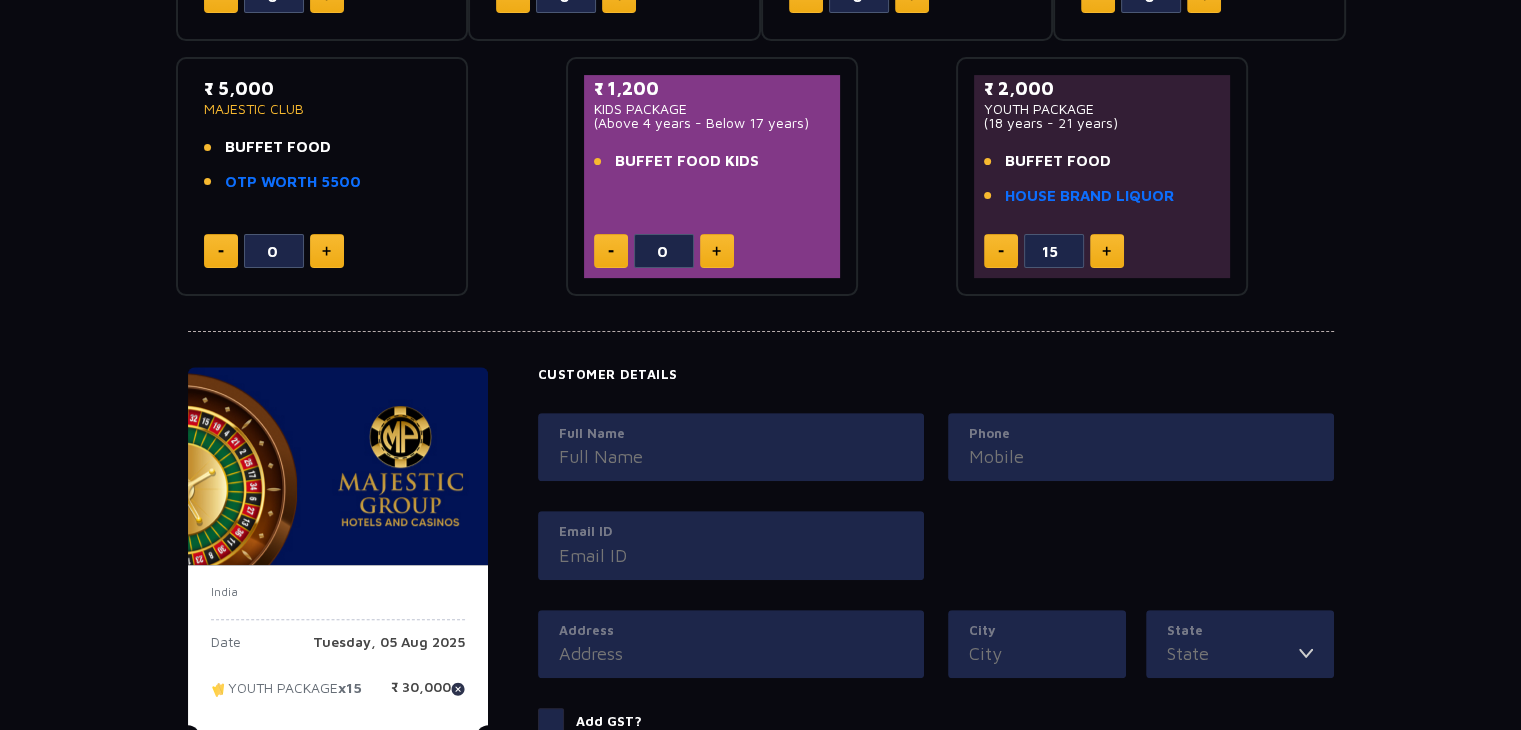 click on "Full Name" at bounding box center (731, 434) 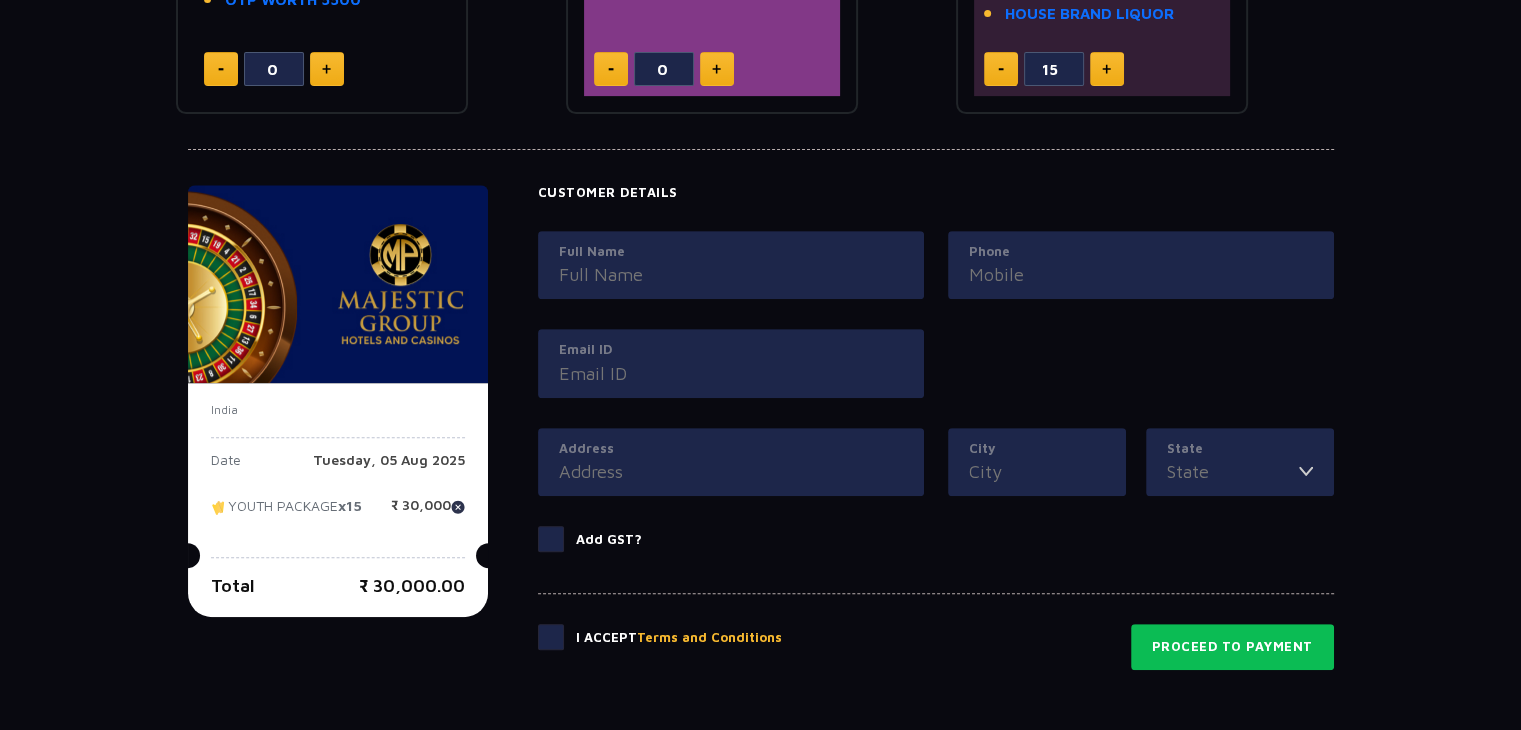 scroll, scrollTop: 800, scrollLeft: 0, axis: vertical 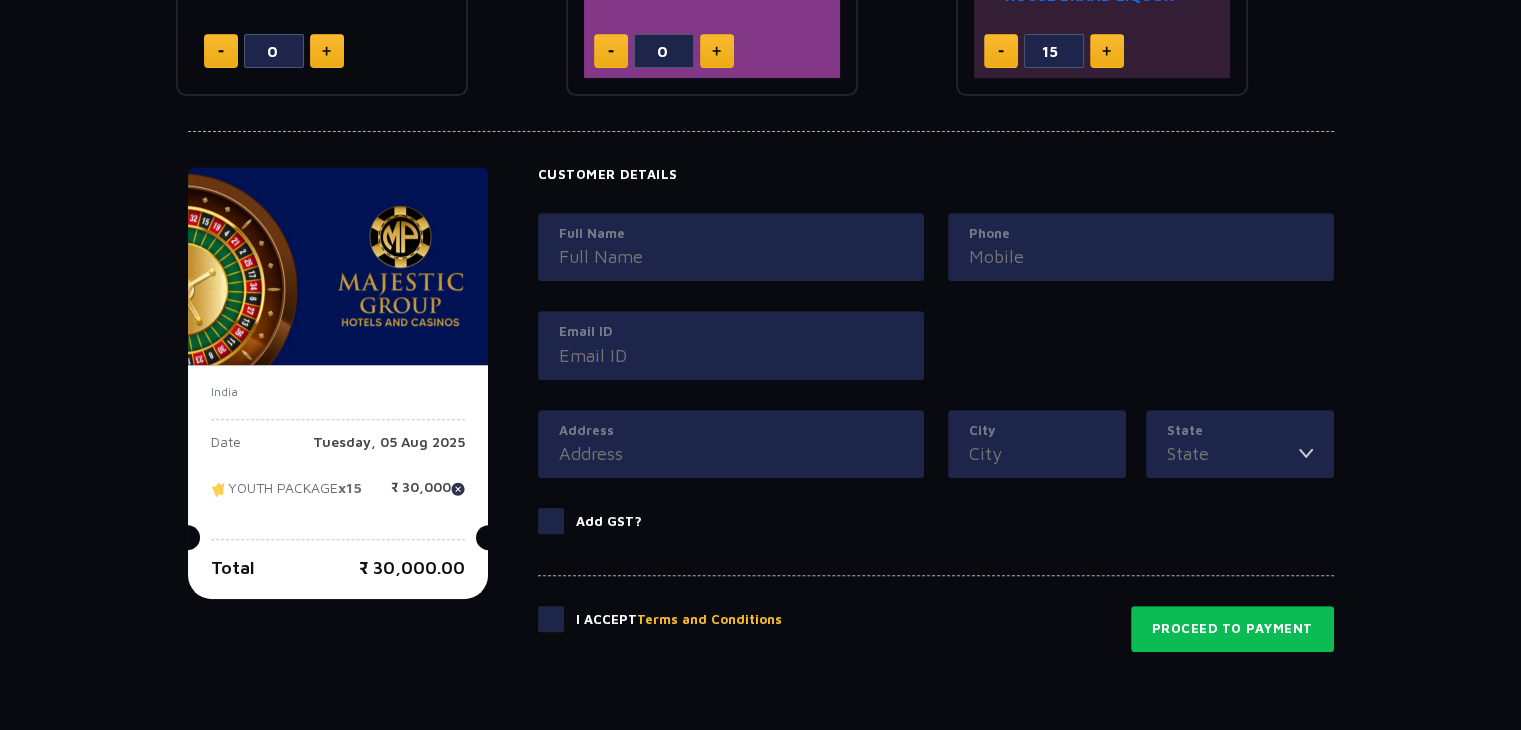 click on "Email ID" at bounding box center (731, 345) 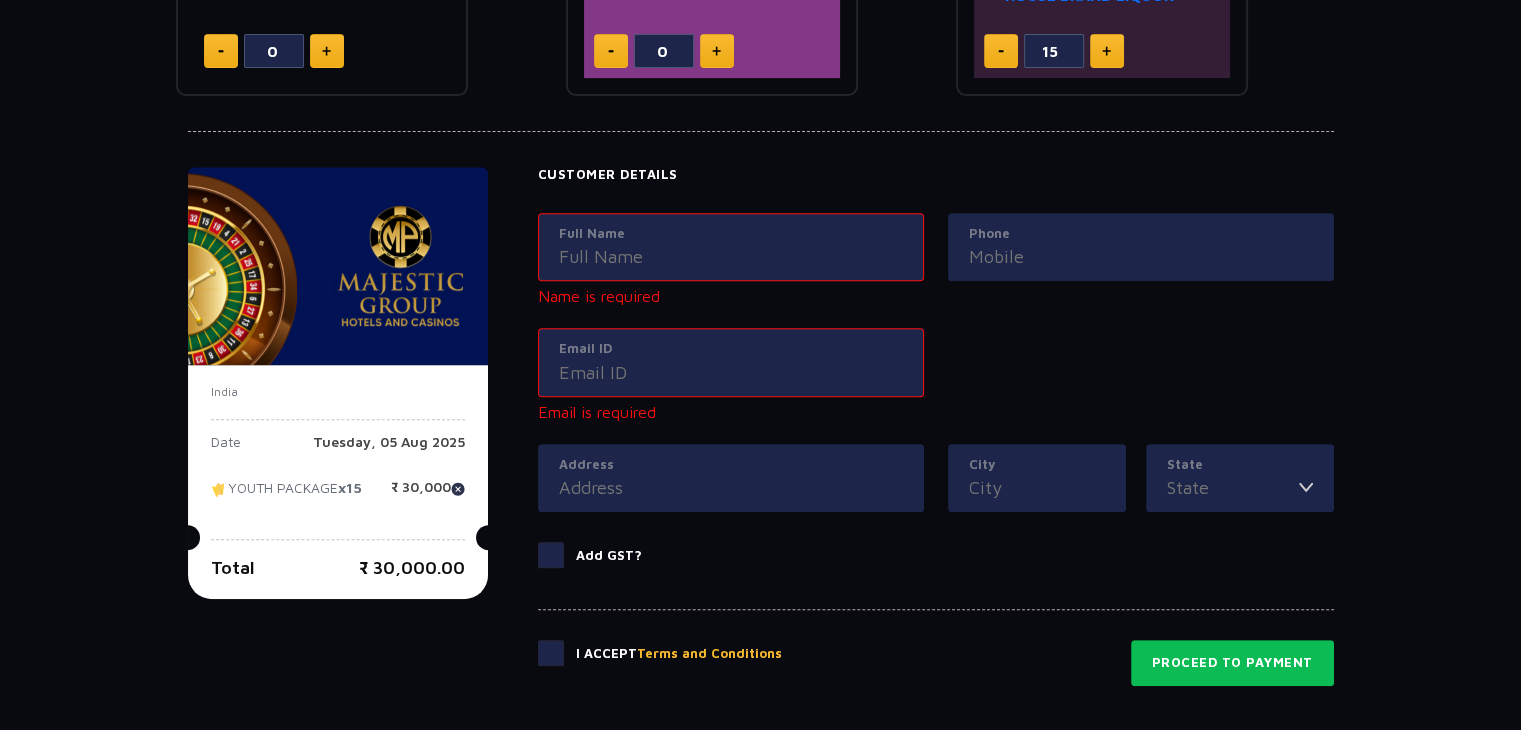 click on "Address" at bounding box center [731, 487] 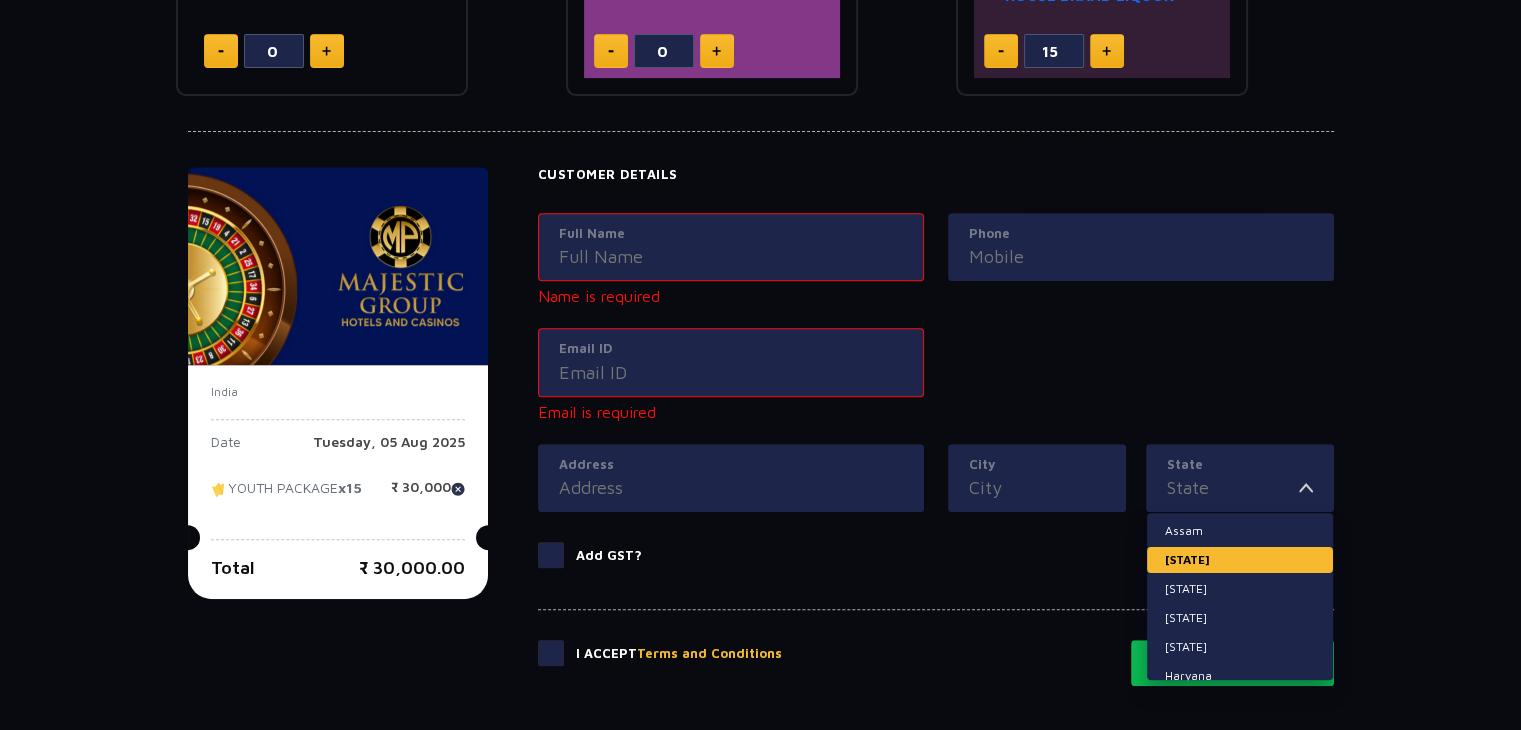 scroll, scrollTop: 100, scrollLeft: 0, axis: vertical 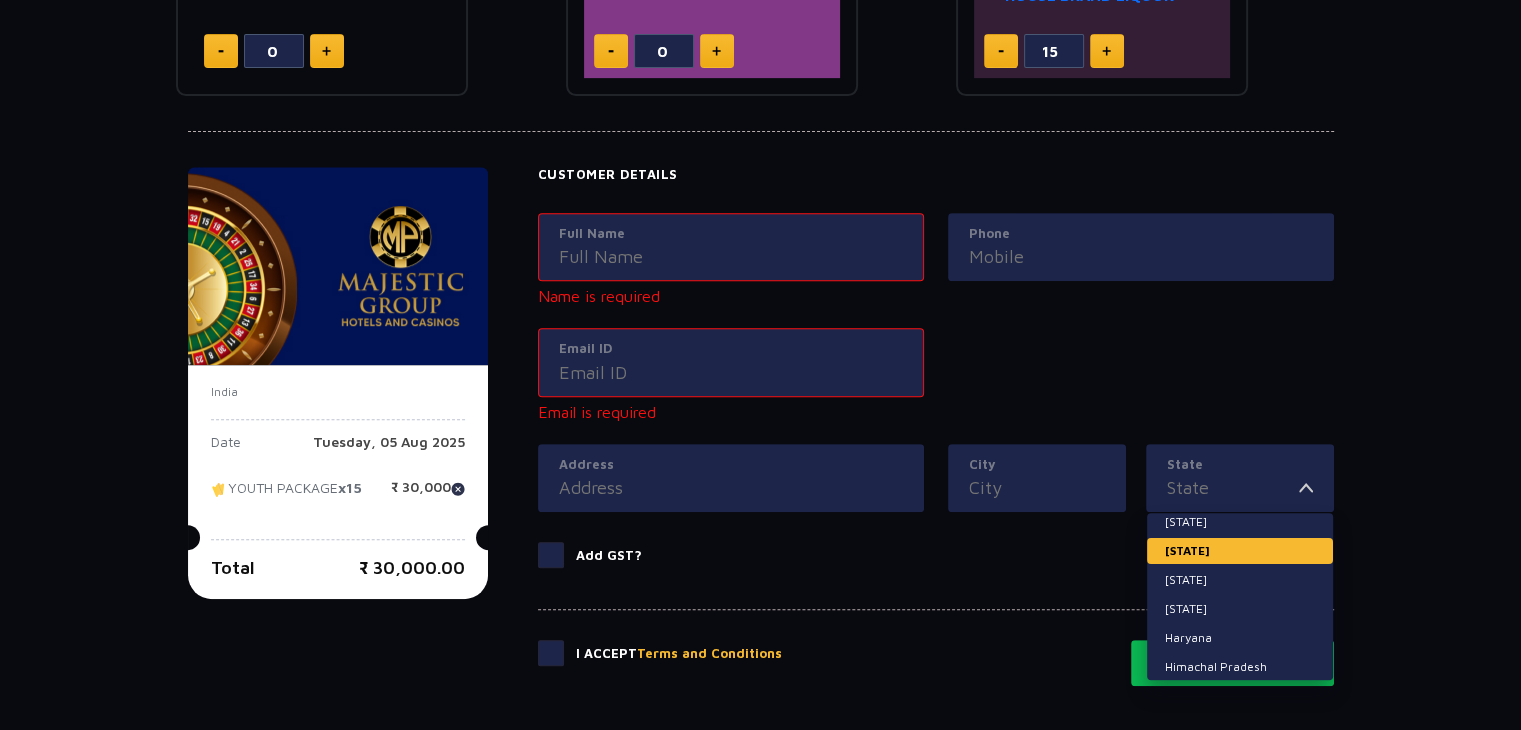 click on "[STATE]" at bounding box center [1240, 551] 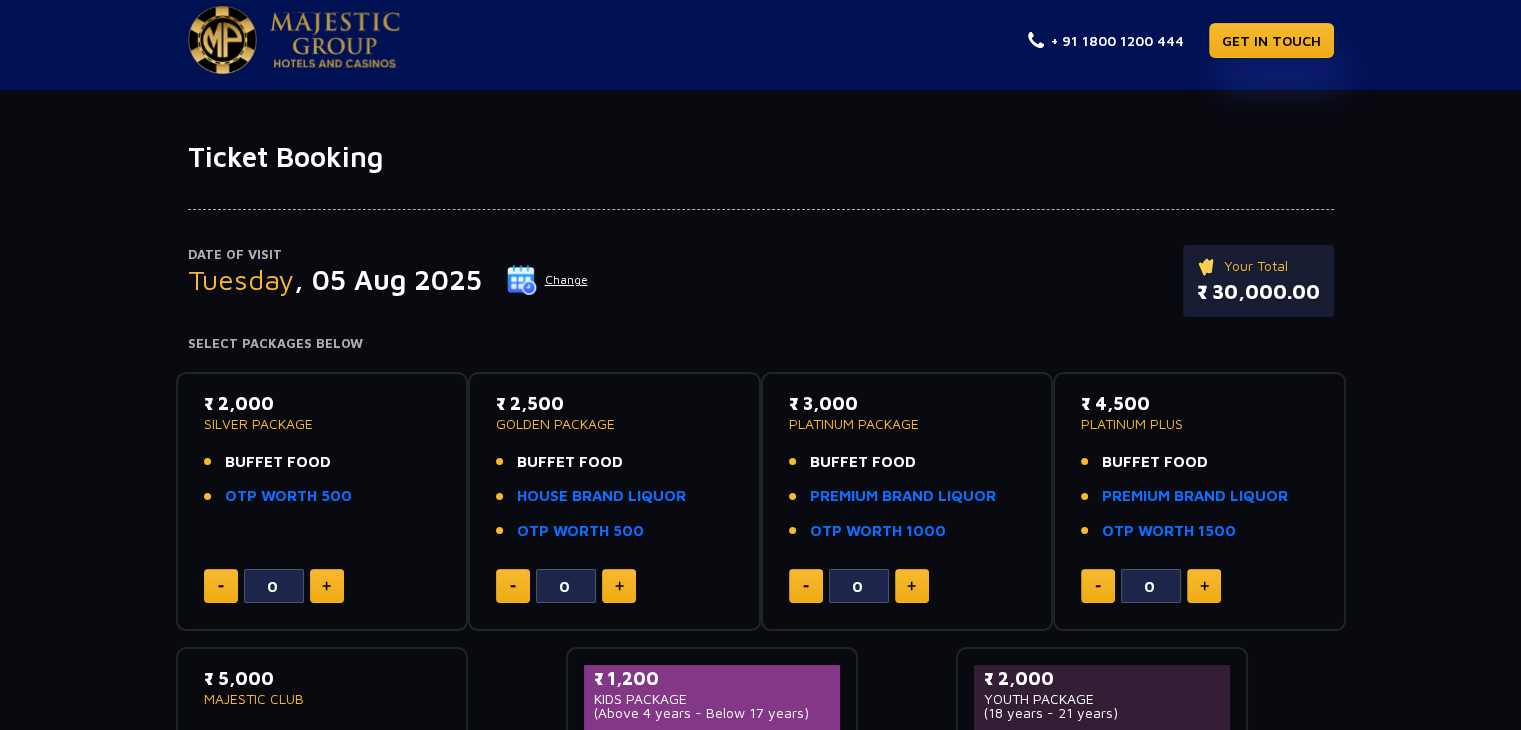 scroll, scrollTop: 0, scrollLeft: 0, axis: both 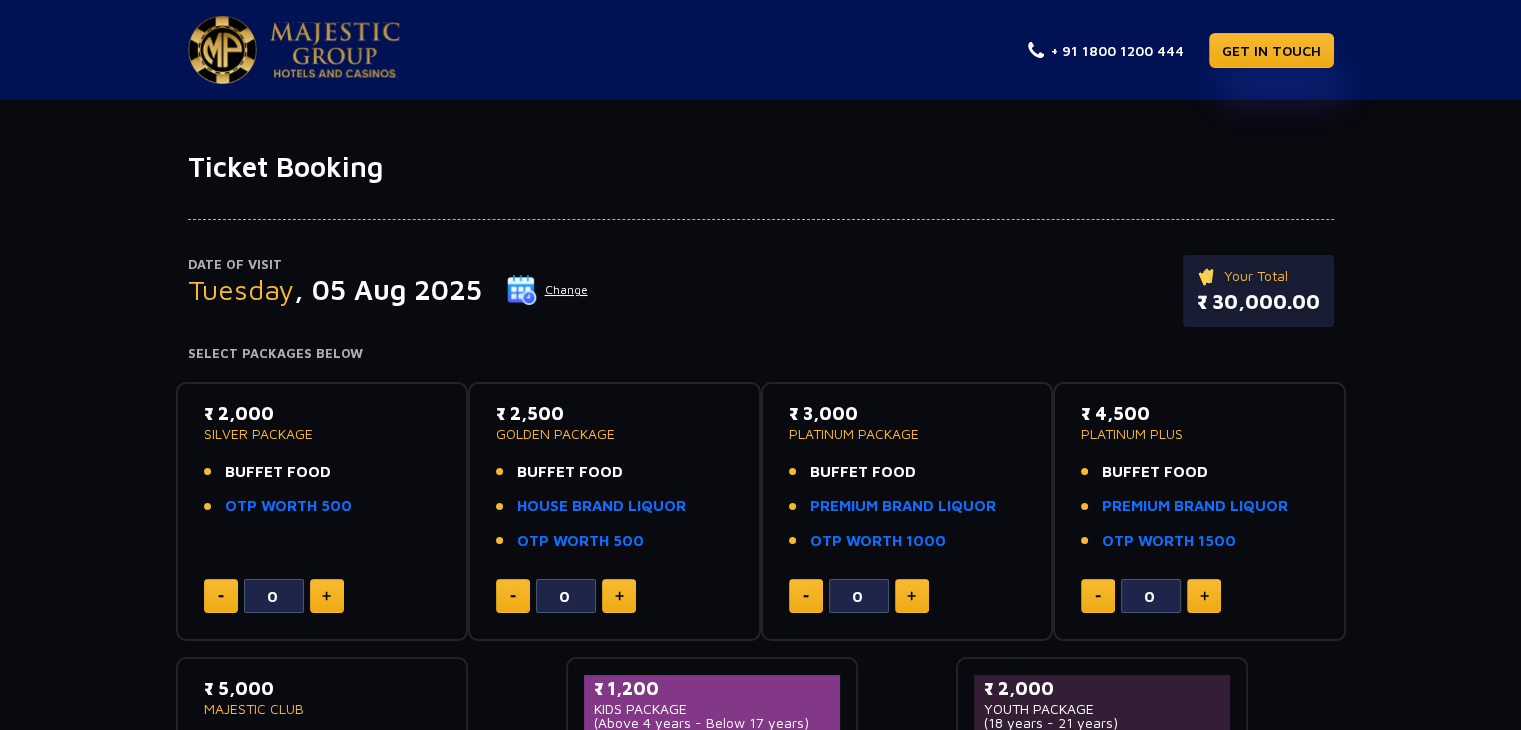 click 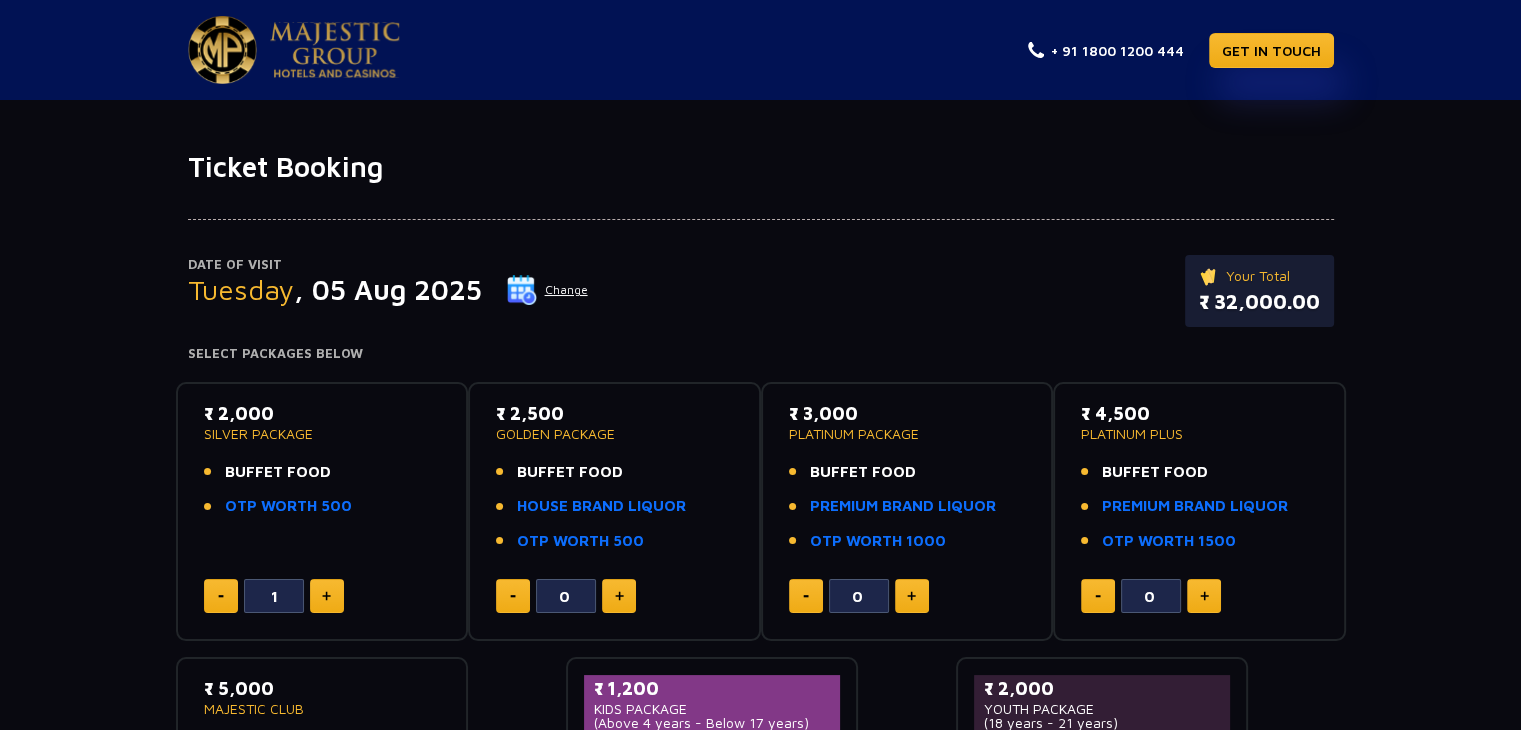 click 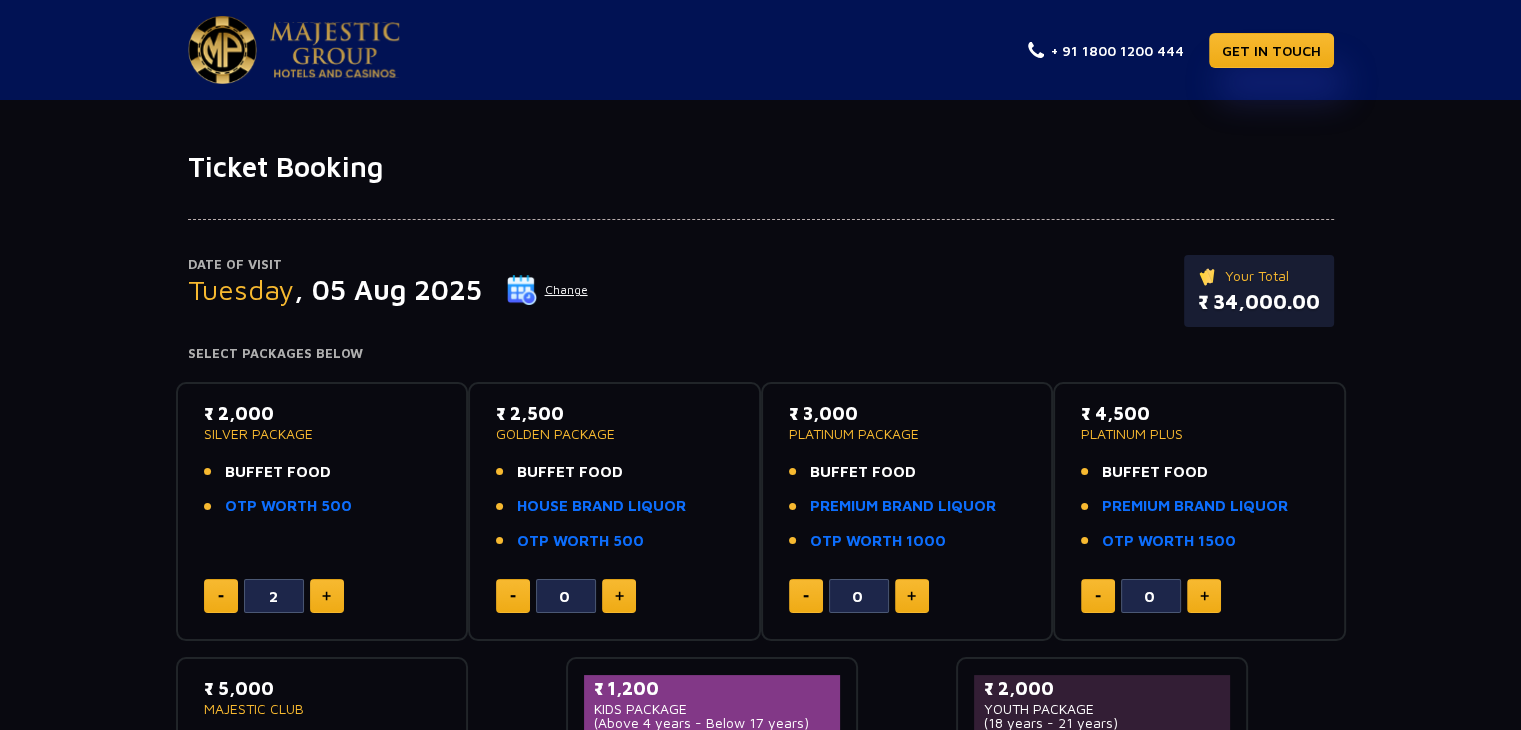 click 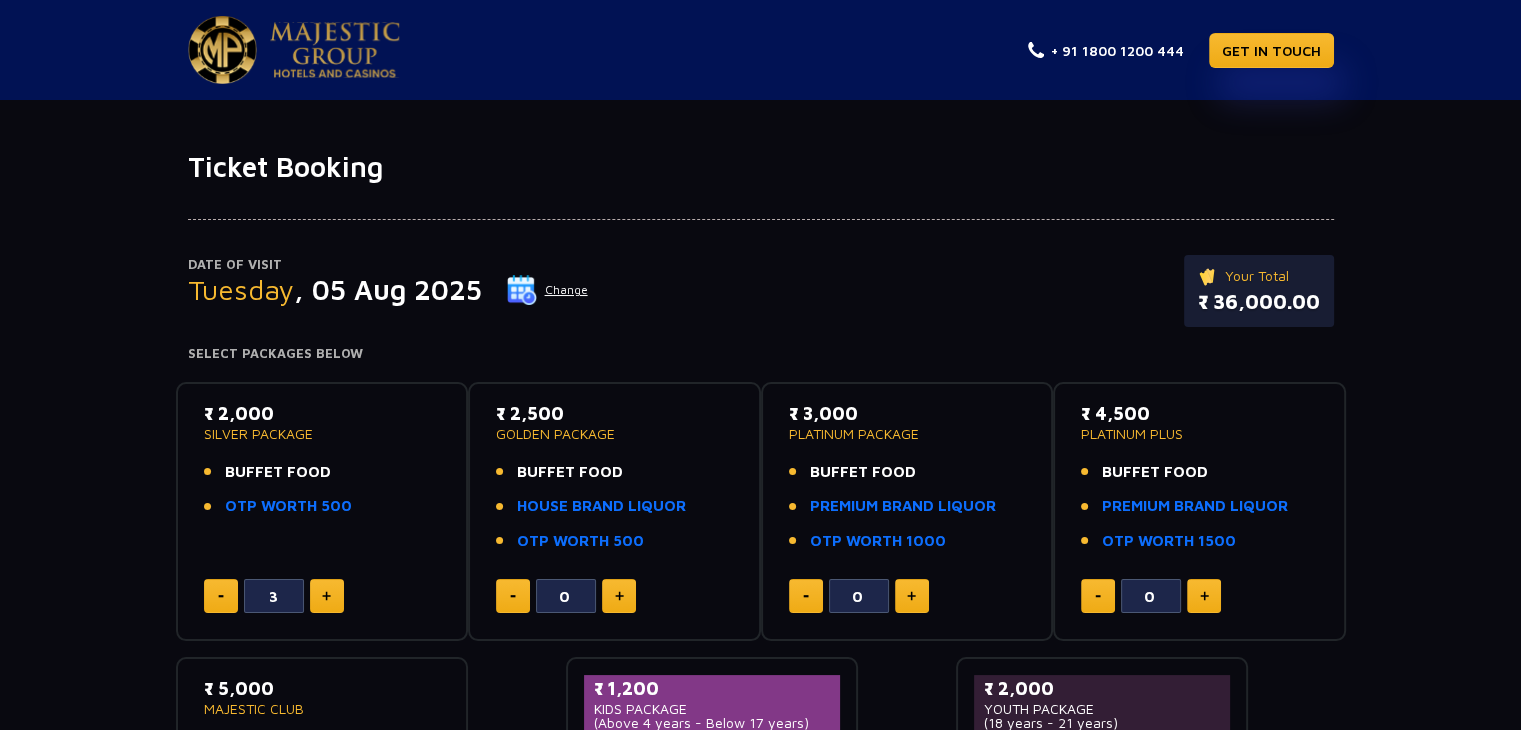 click on "₹ 2,000 SILVER PACKAGE BUFFET FOOD OTP WORTH 500" 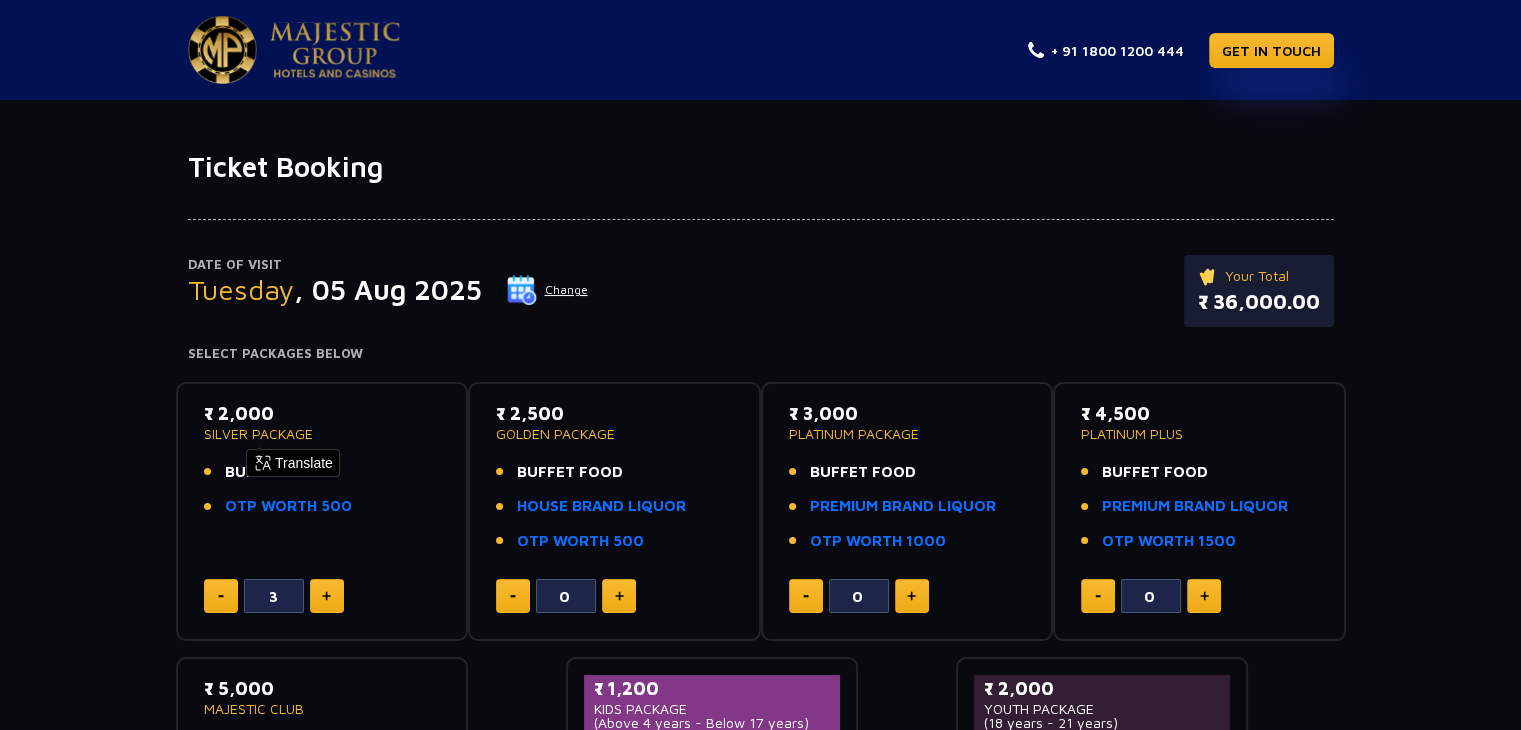 click on "Change" 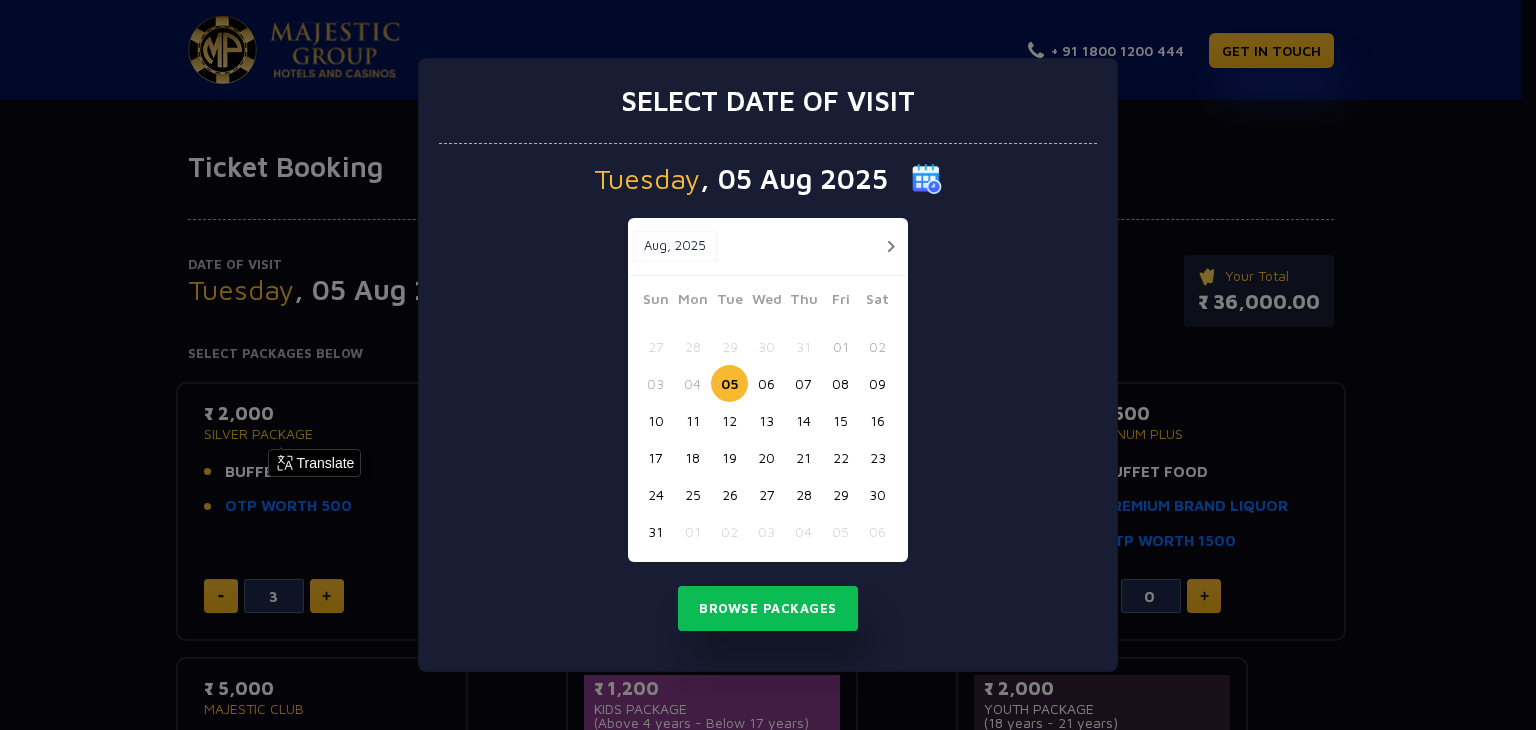 click on "Select date of visit Tuesday , 05 Aug 2025 Aug, 2025 Aug, 2025 Sun Mon Tue Wed Thu Fri Sat 27 28 29 30 31 01 02 03 04 05 06 07 08 09 10 11 12 13 14 15 16 17 18 19 20 21 22 23 24 25 26 27 28 29 30 31 01 02 03 04 05 06 Browse Packages" at bounding box center (768, 365) 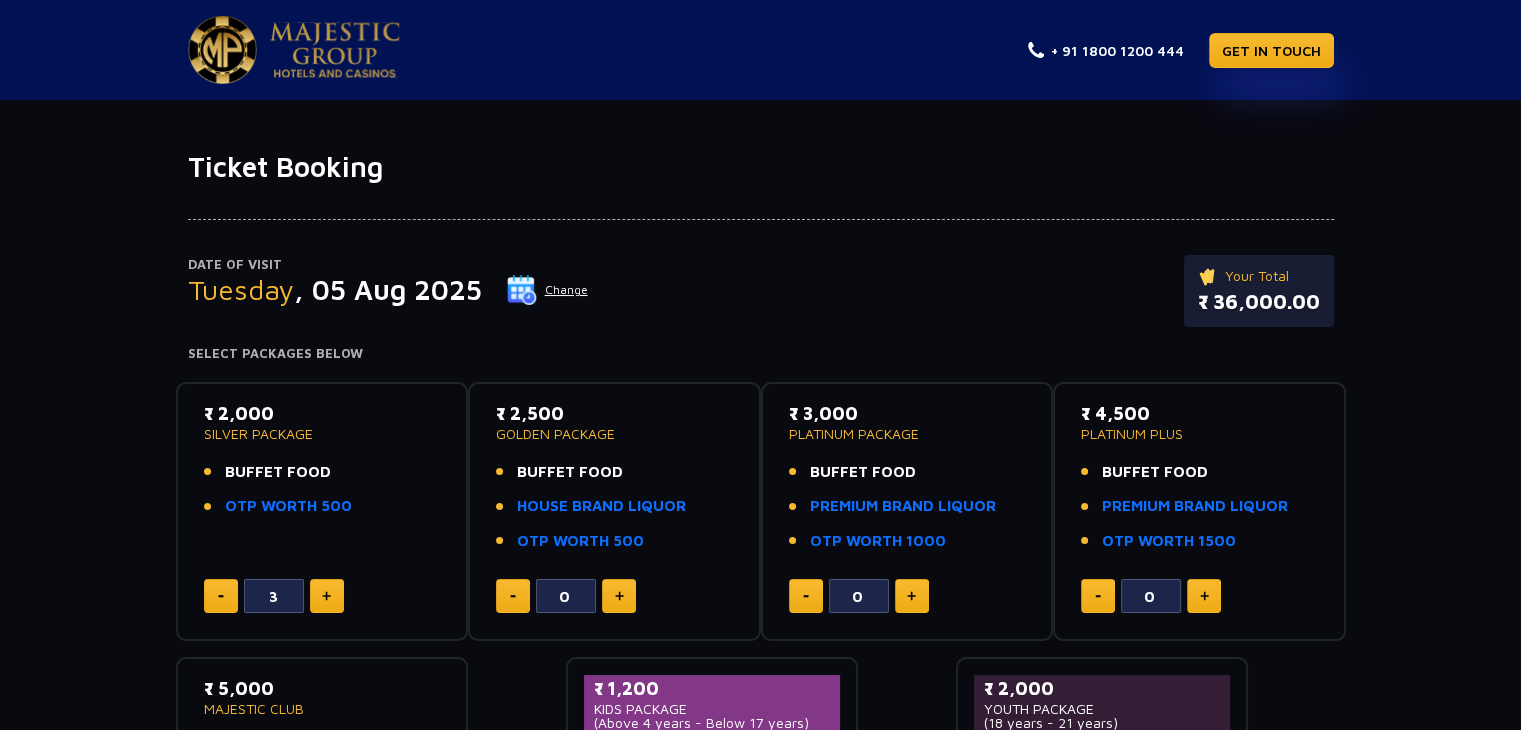 click on "₹ 36,000.00" 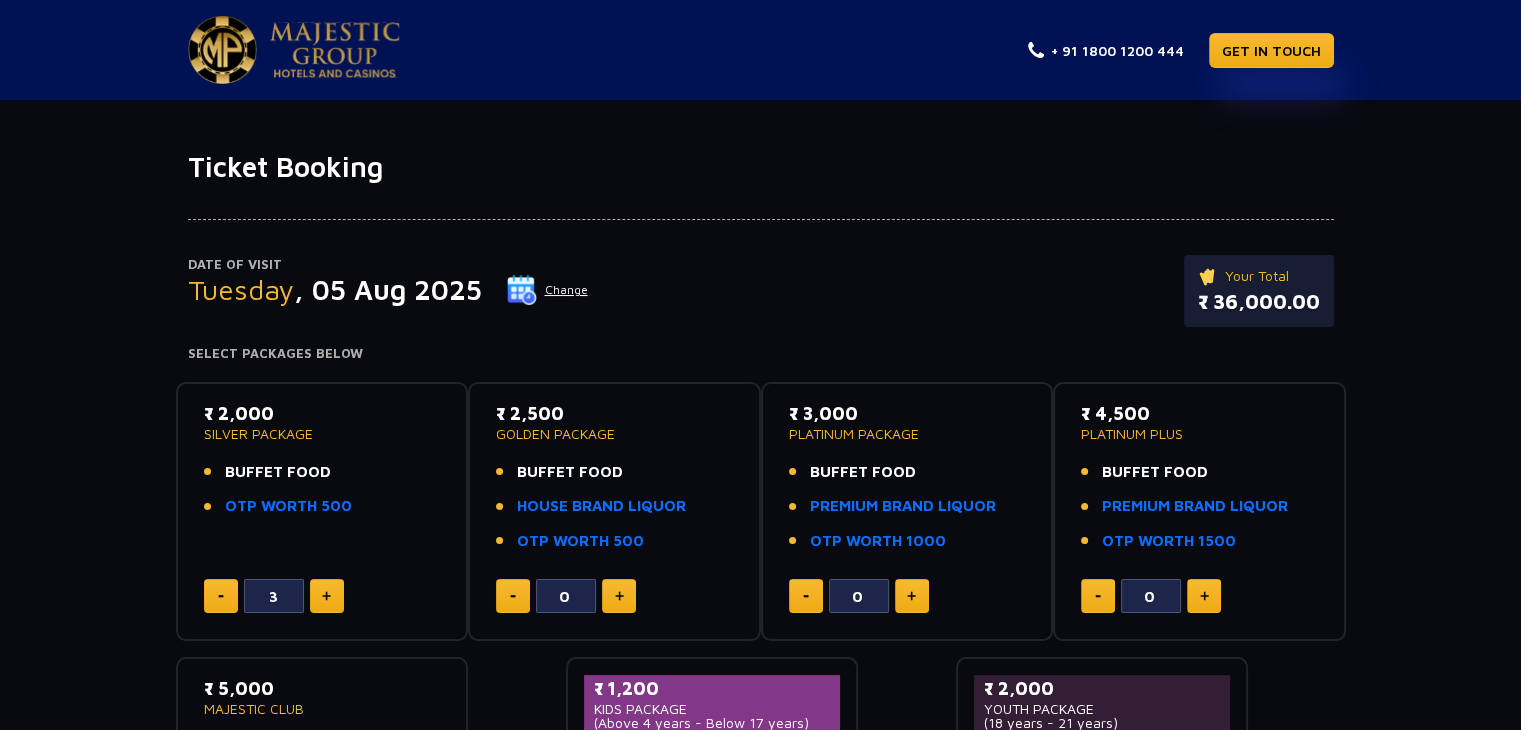 click on "₹ 36,000.00" 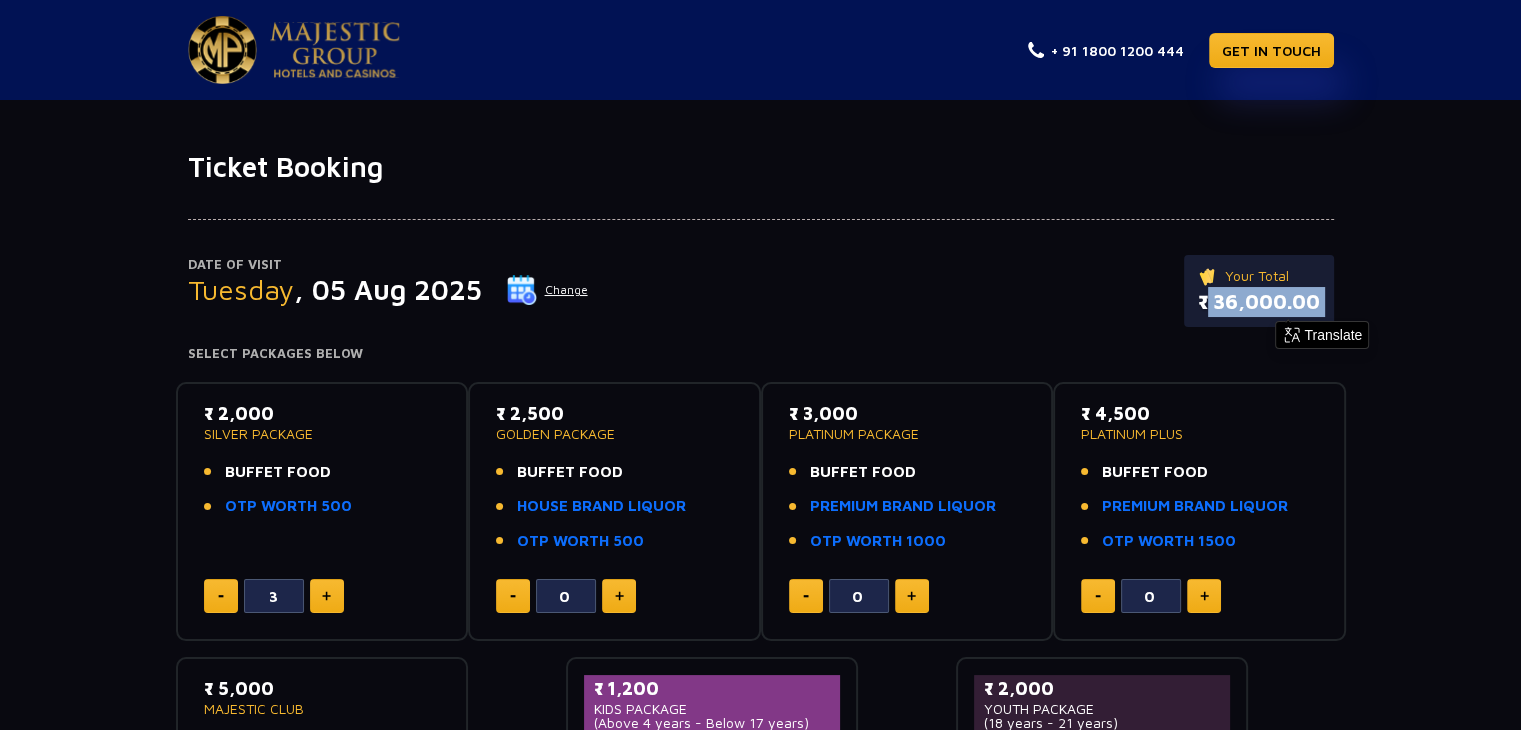 click on "₹ 36,000.00" 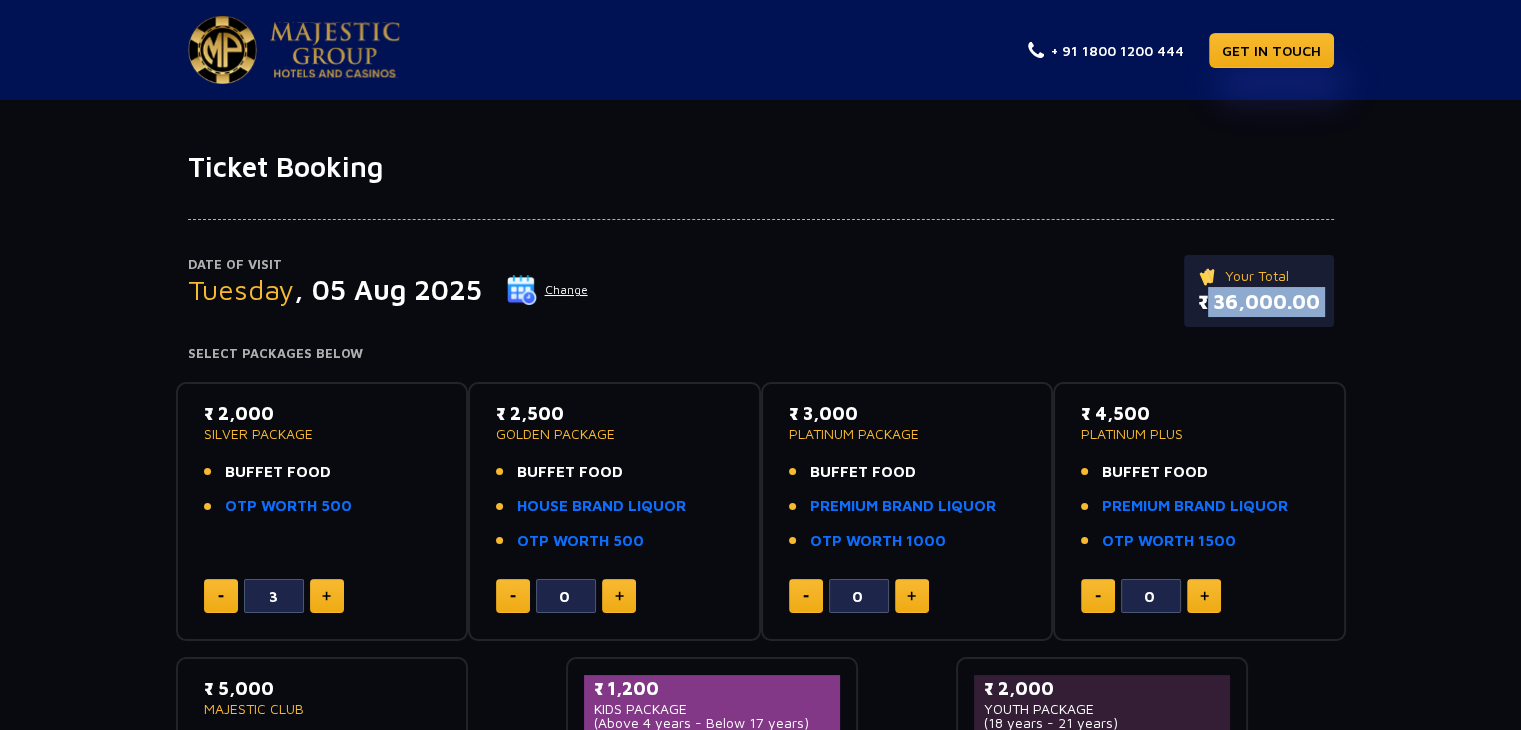click on "₹ 36,000.00" 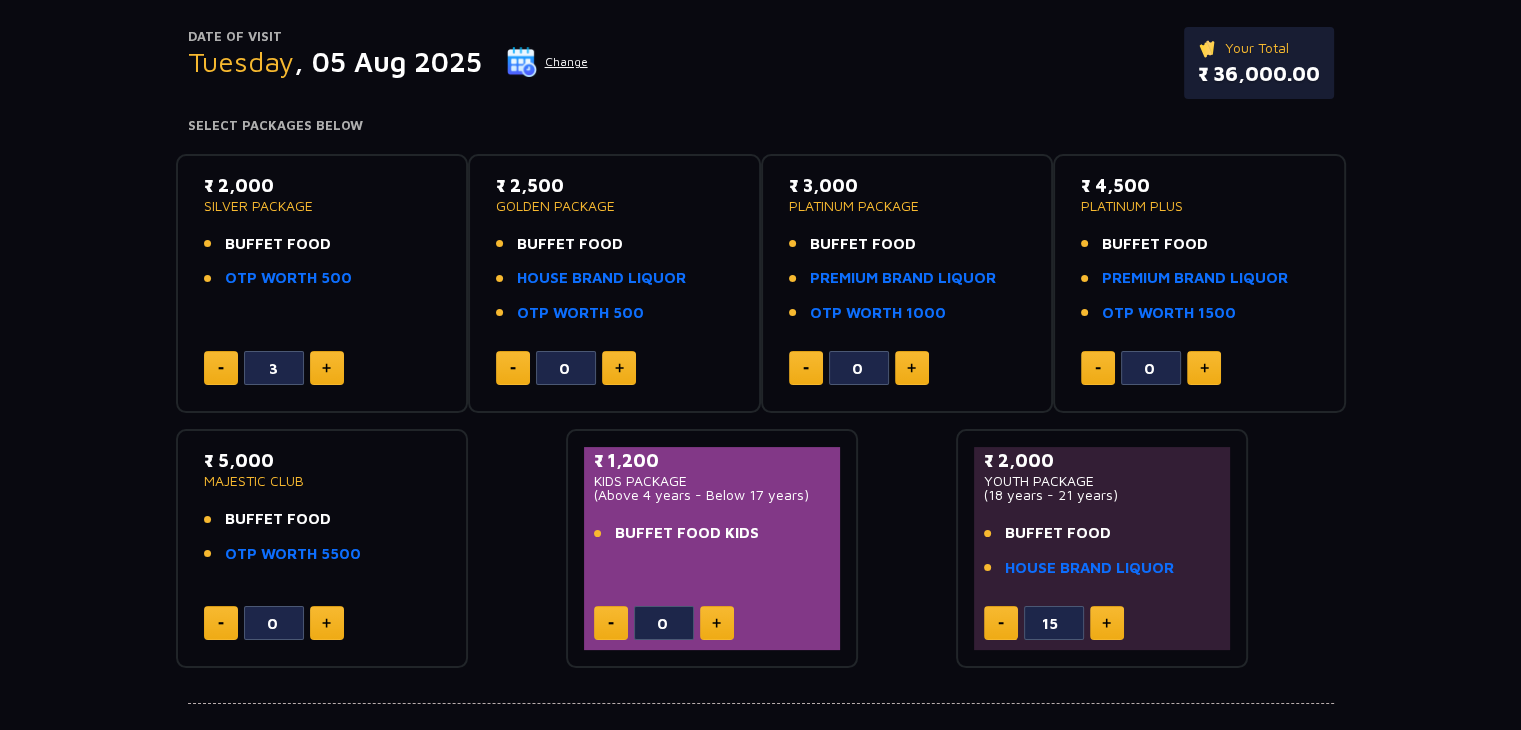 scroll, scrollTop: 200, scrollLeft: 0, axis: vertical 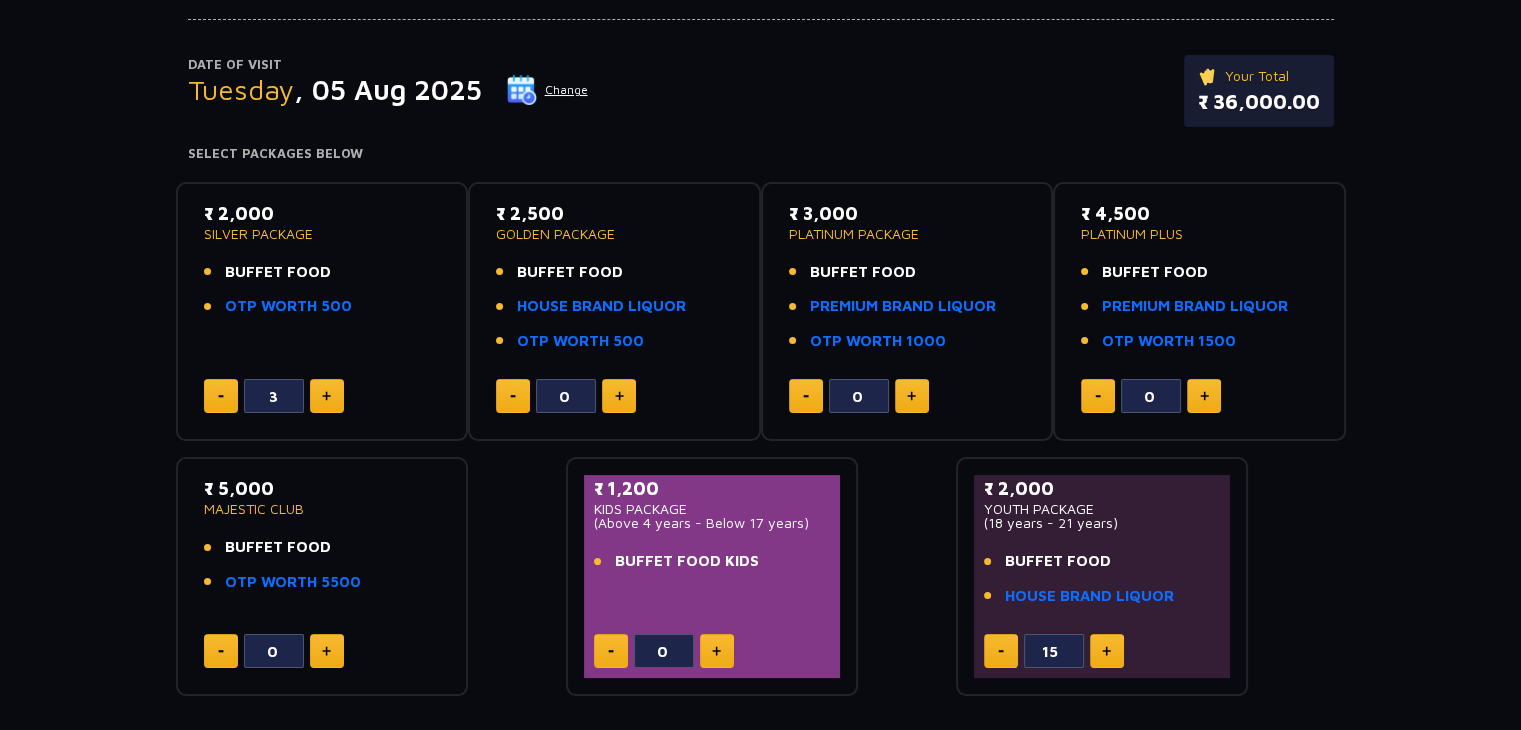 click 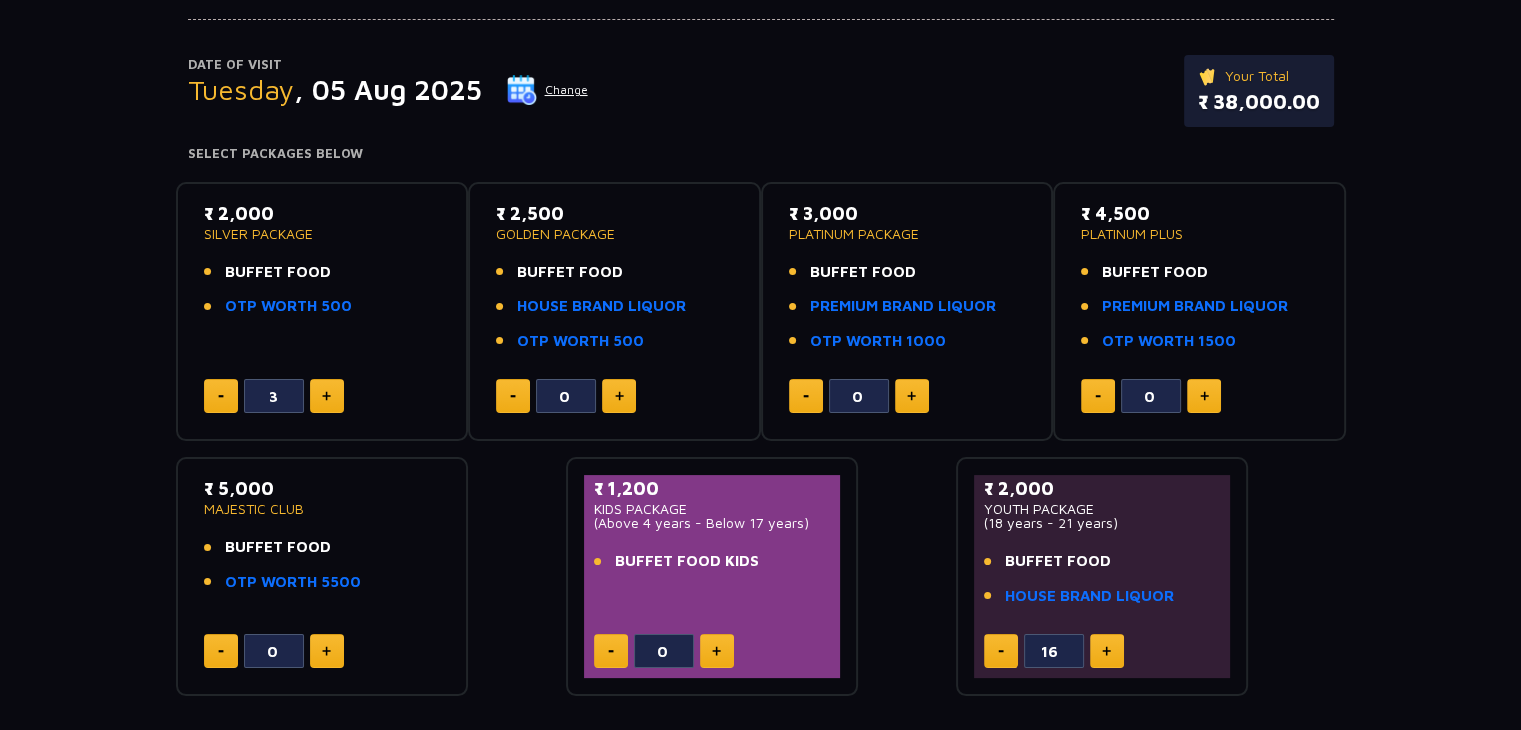 click 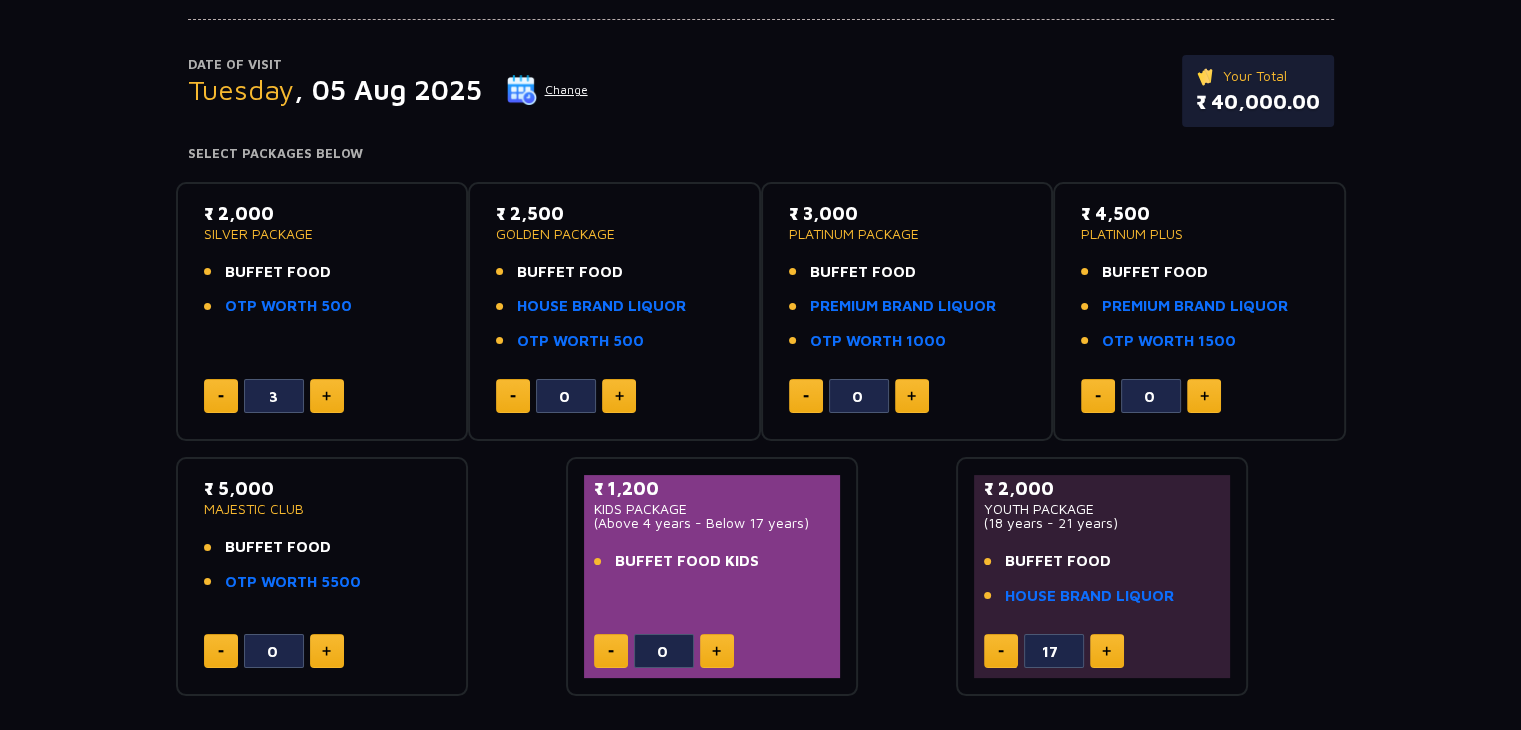 click 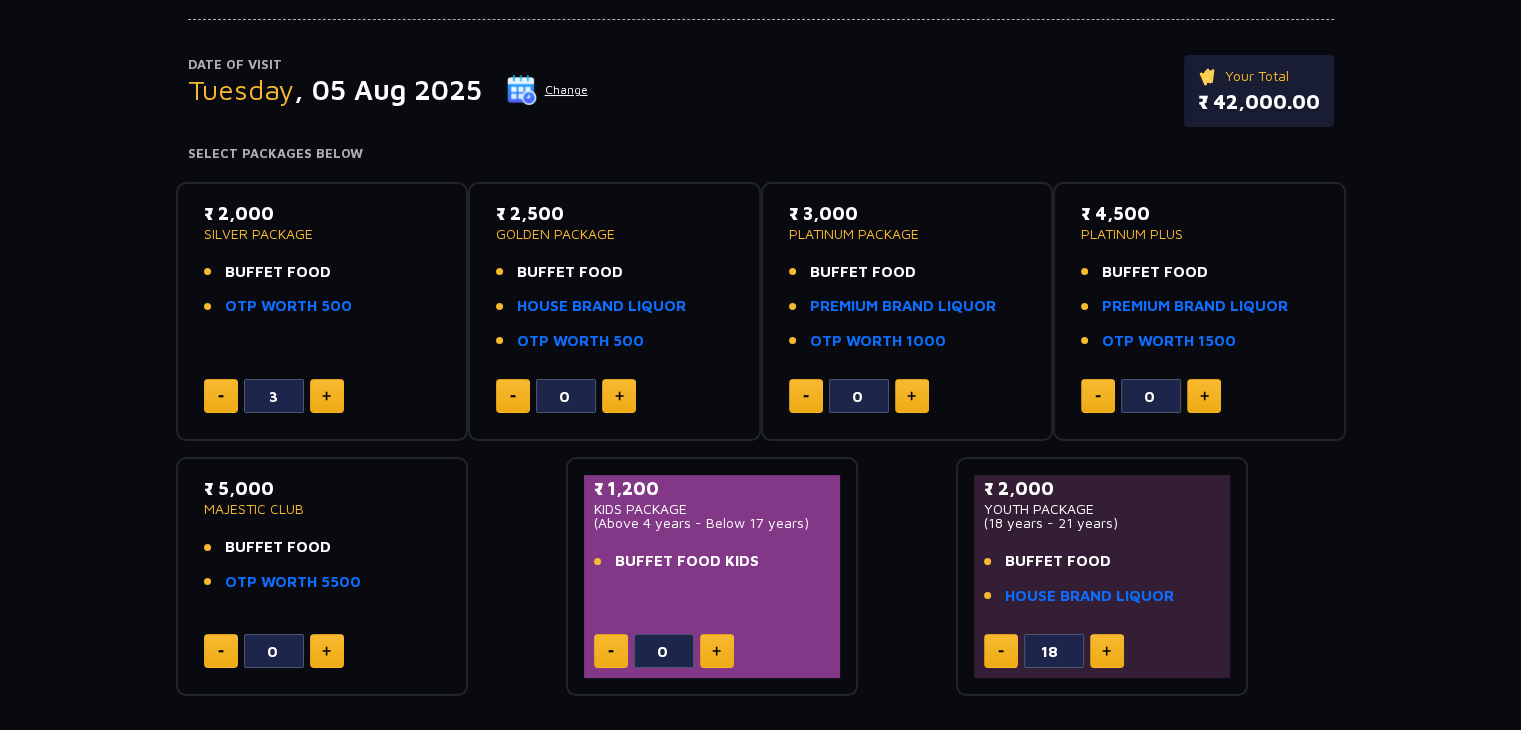 click 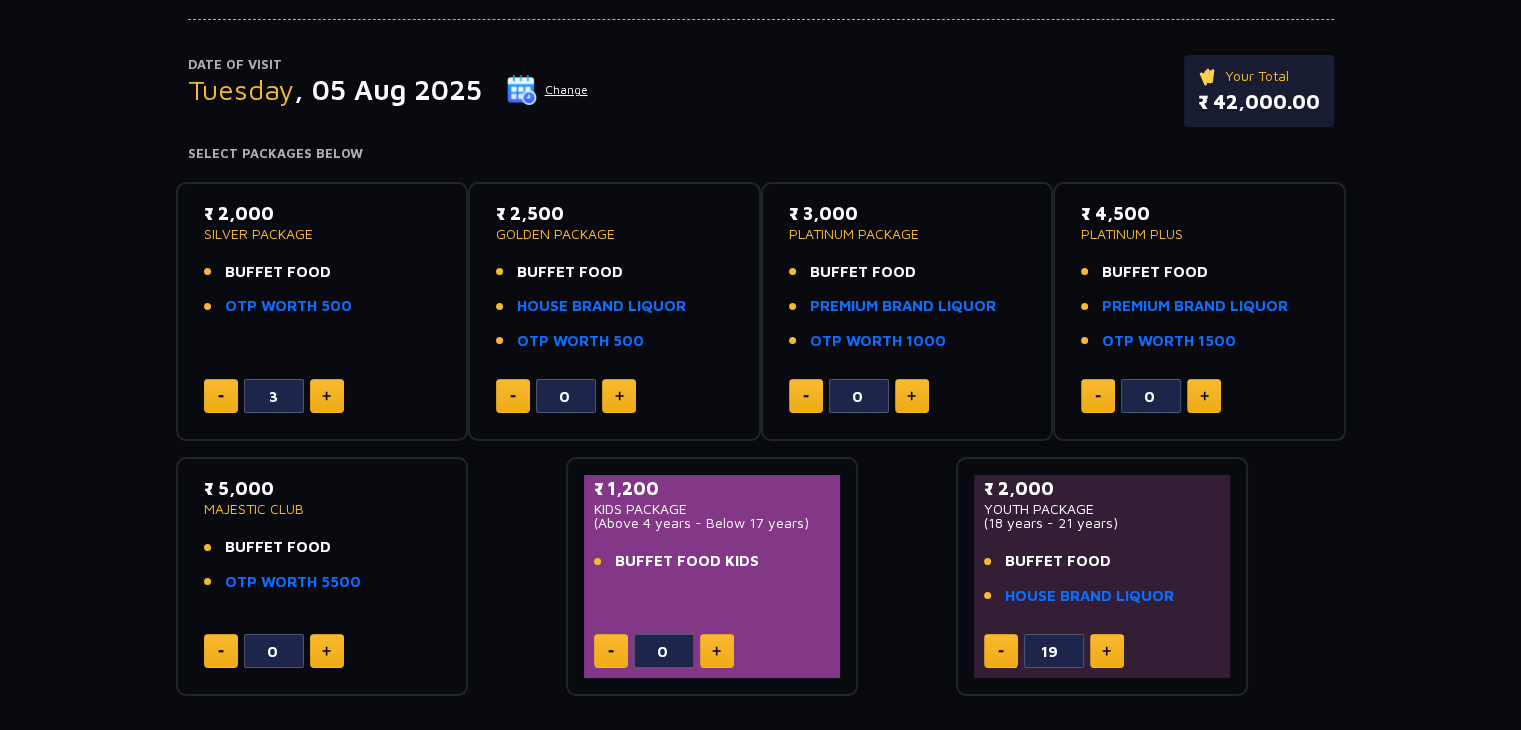 click 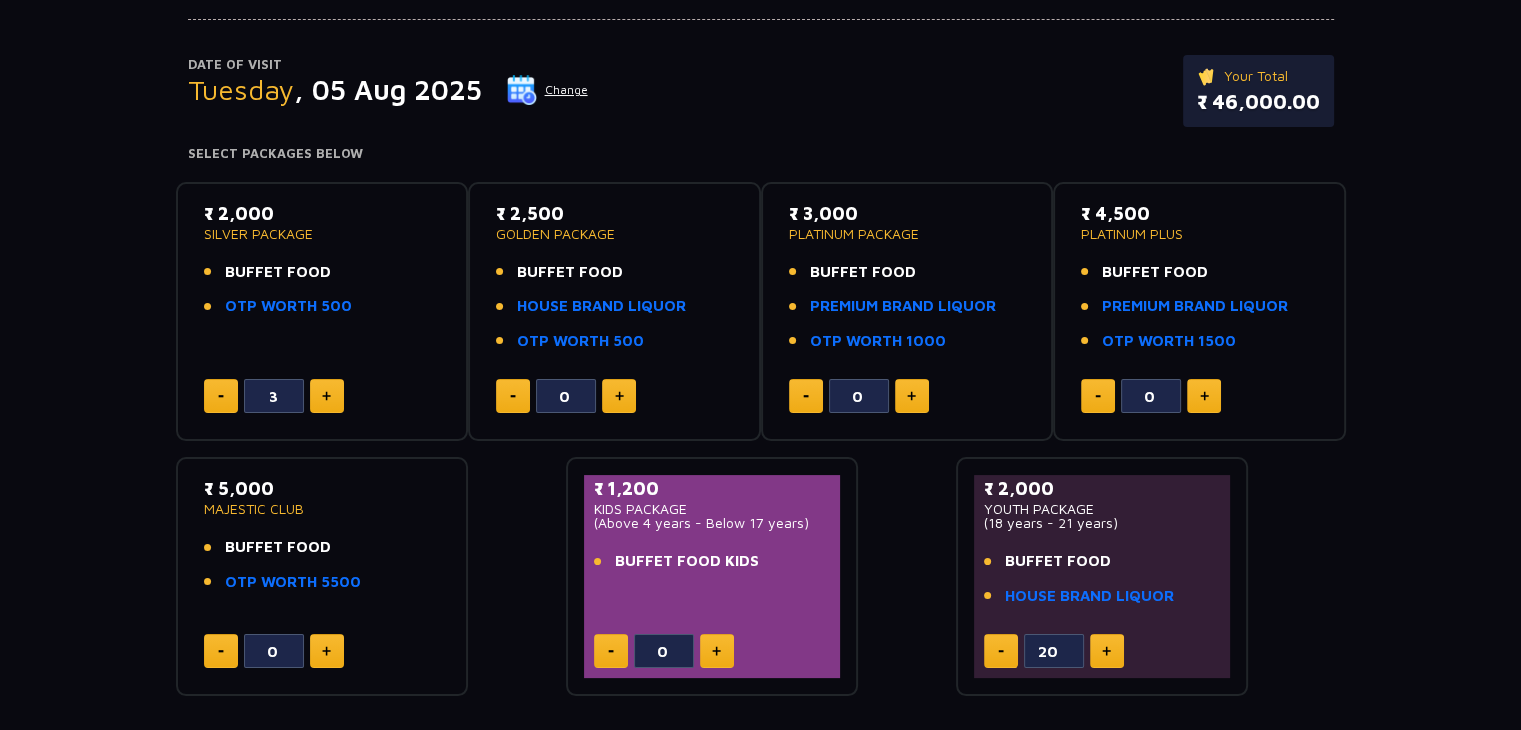 click 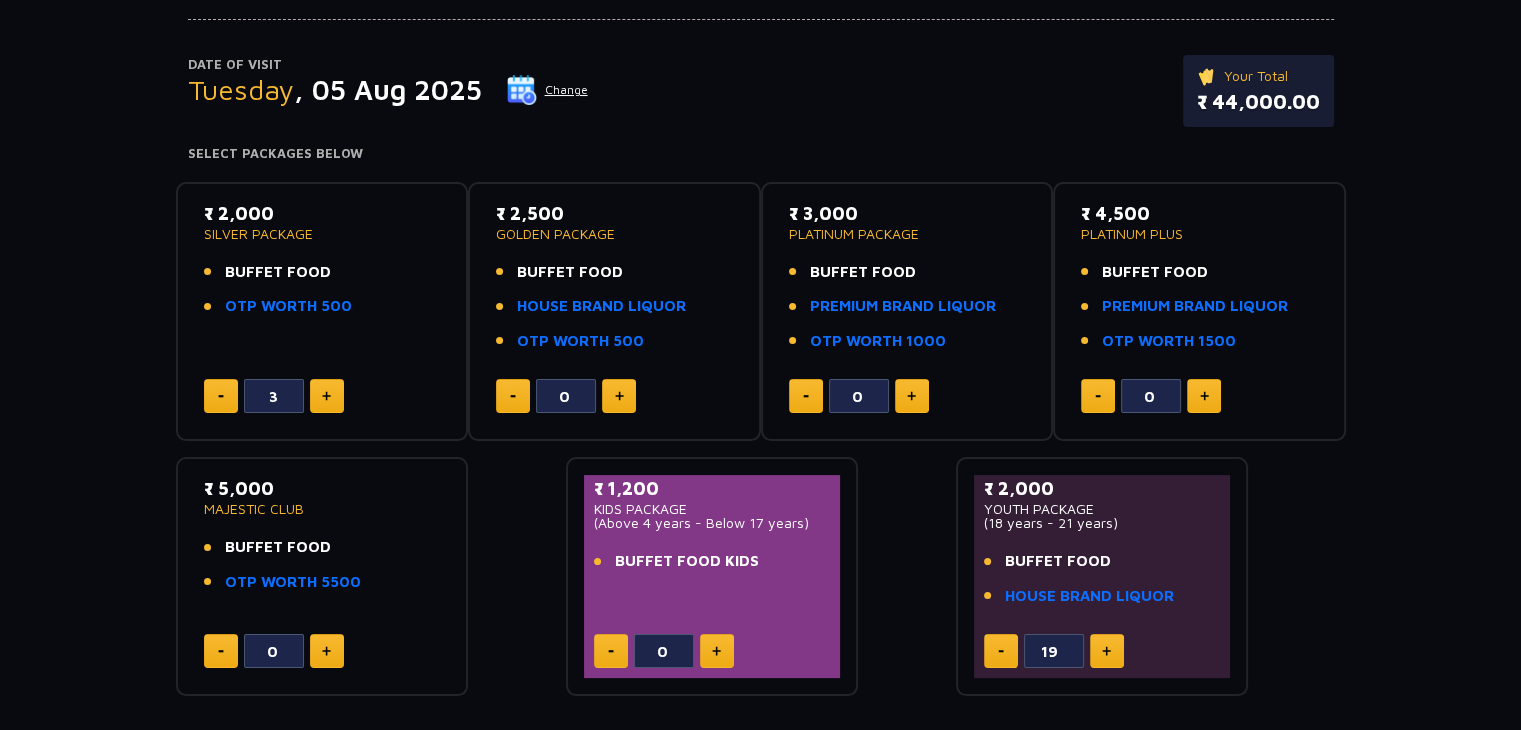 click 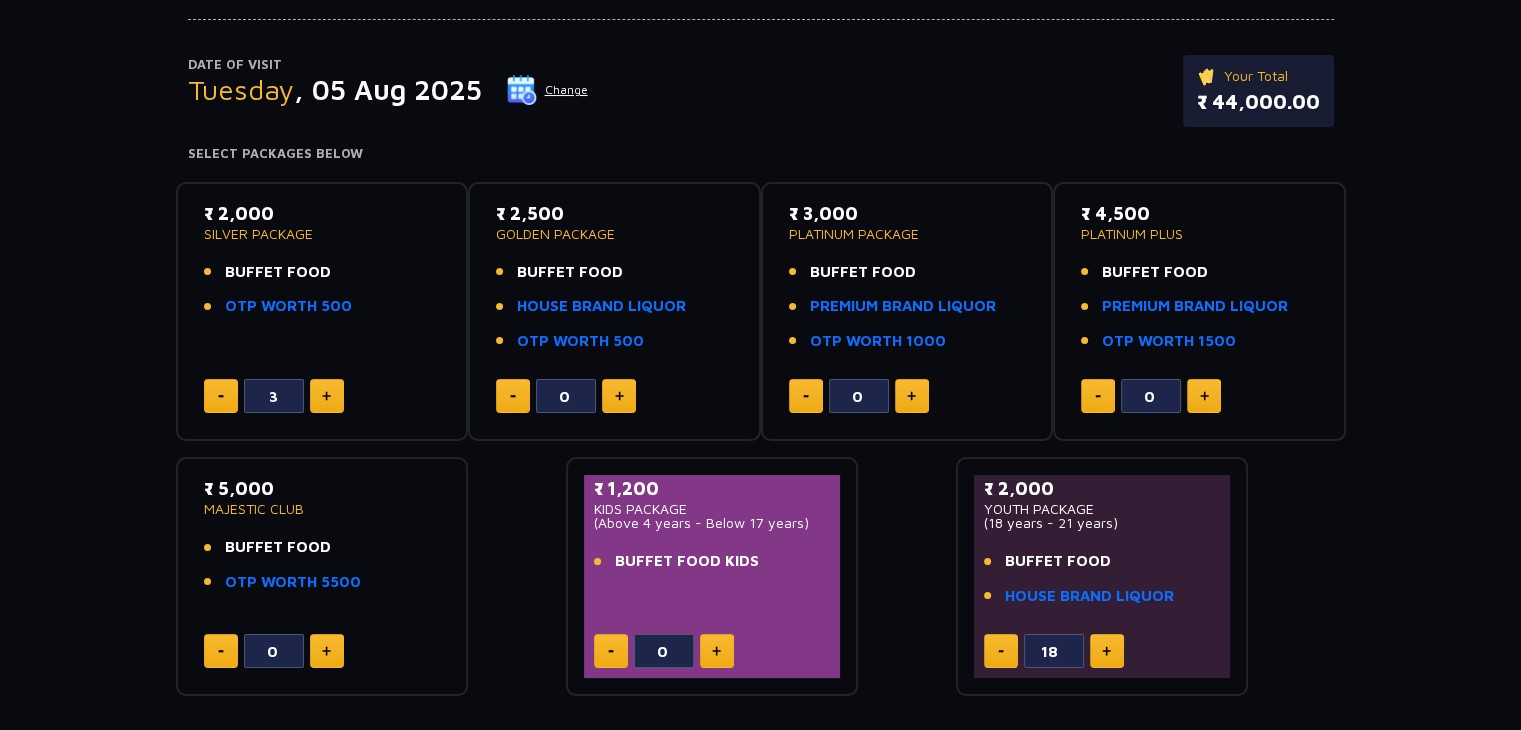 click 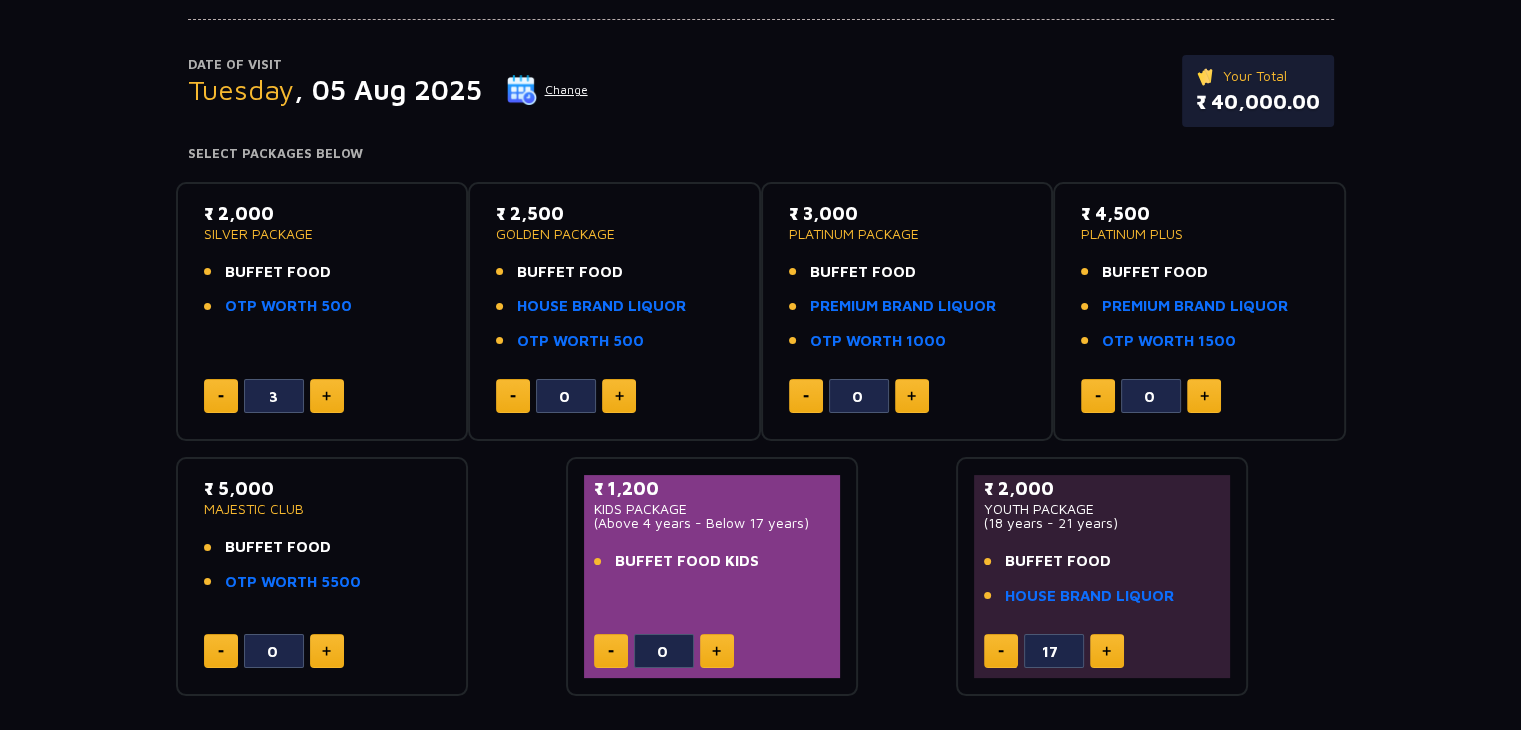 click 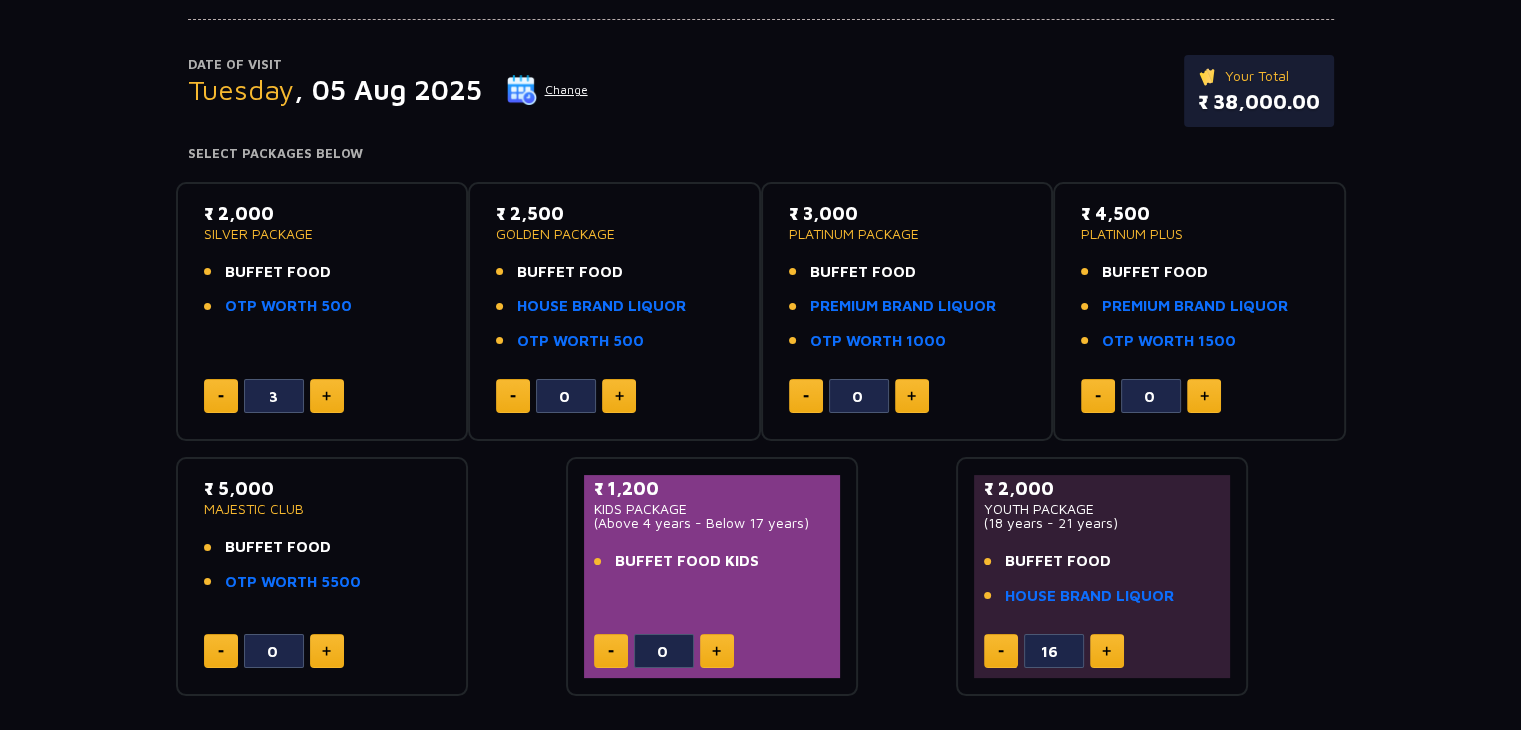 click 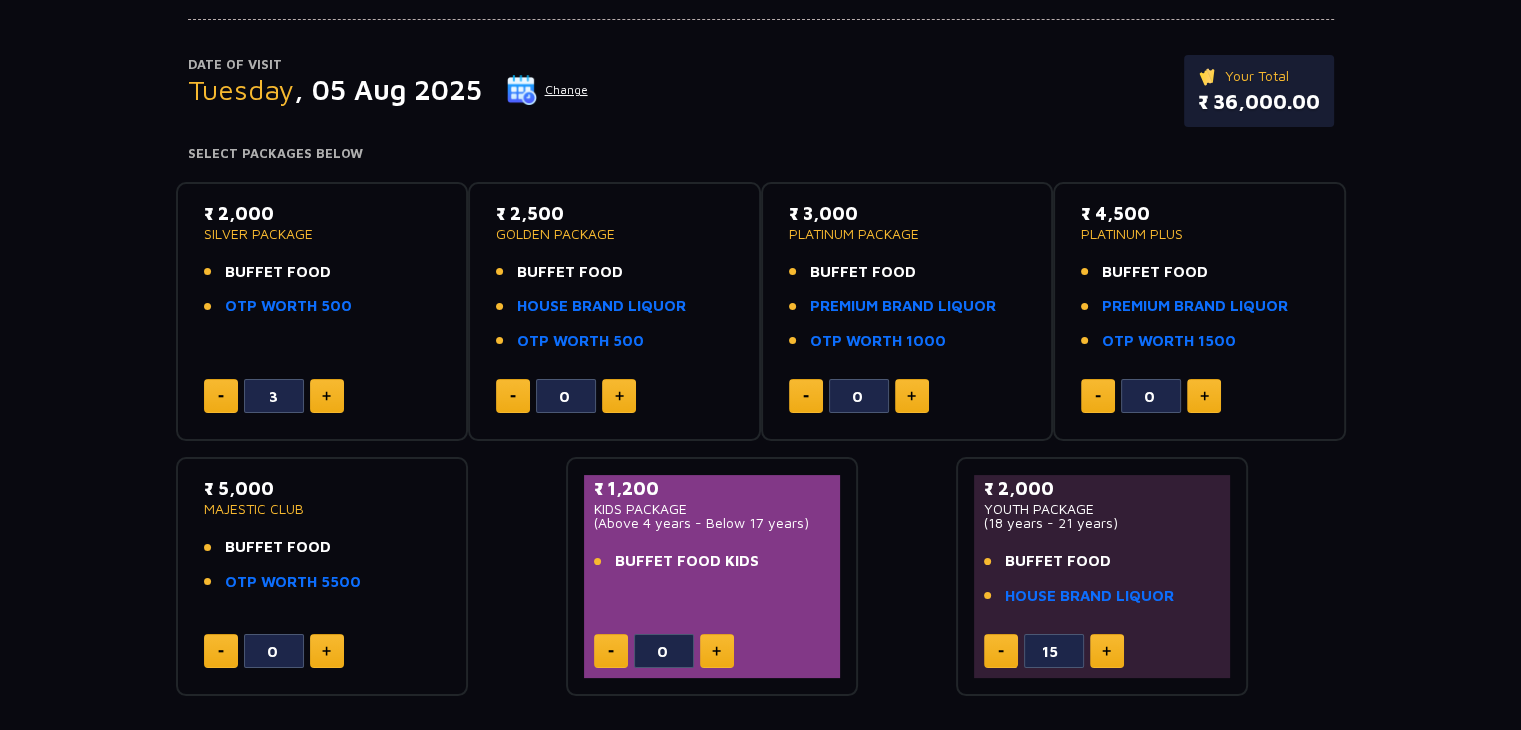 click 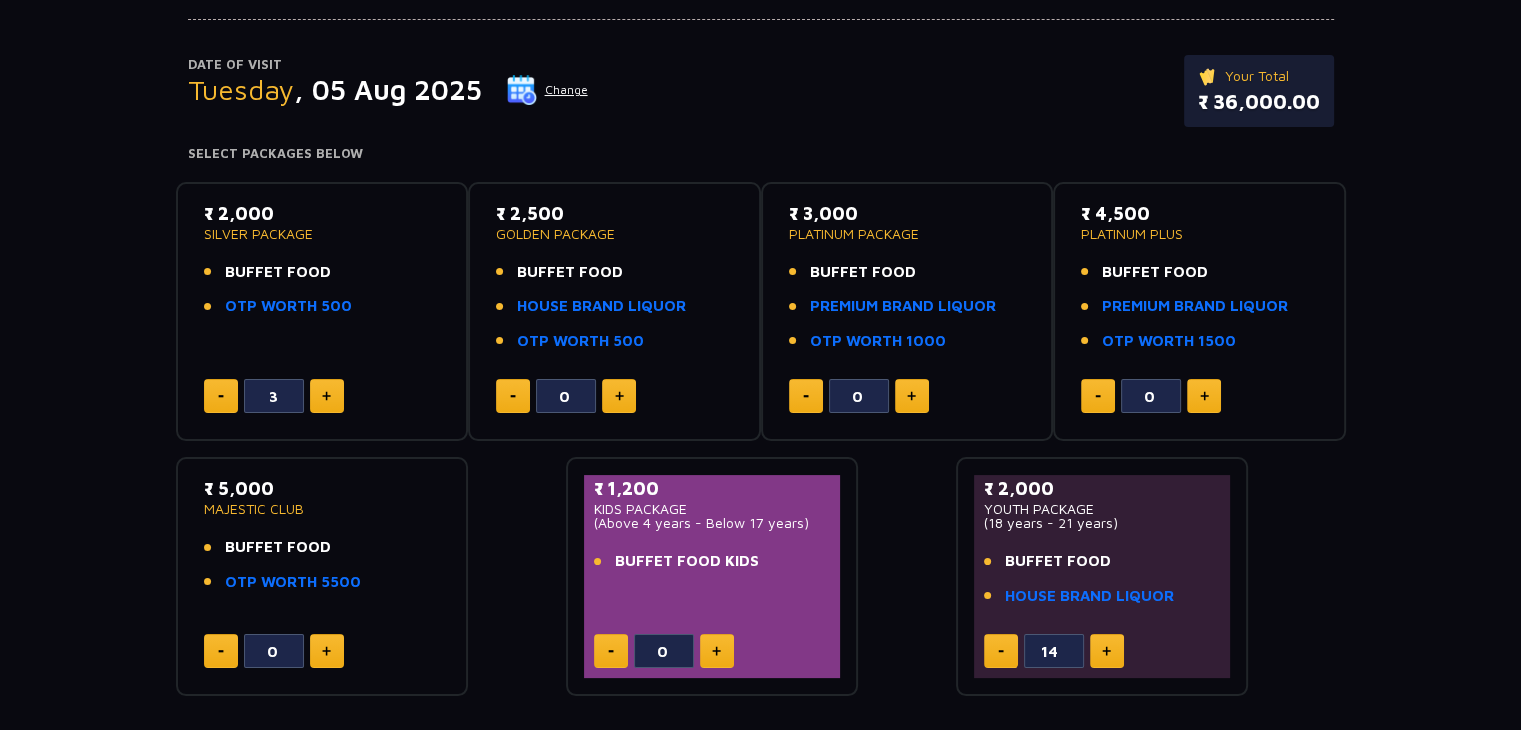 click 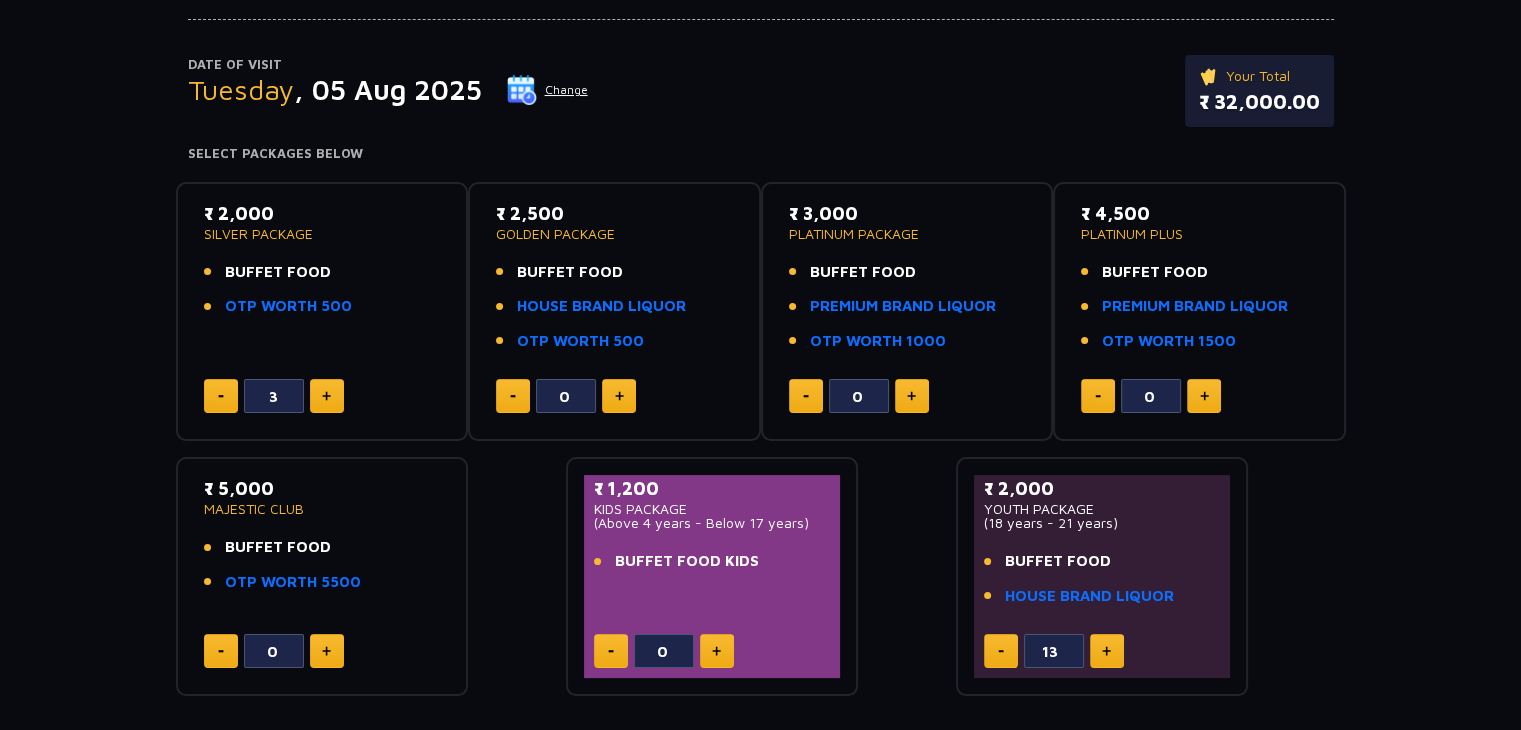 click 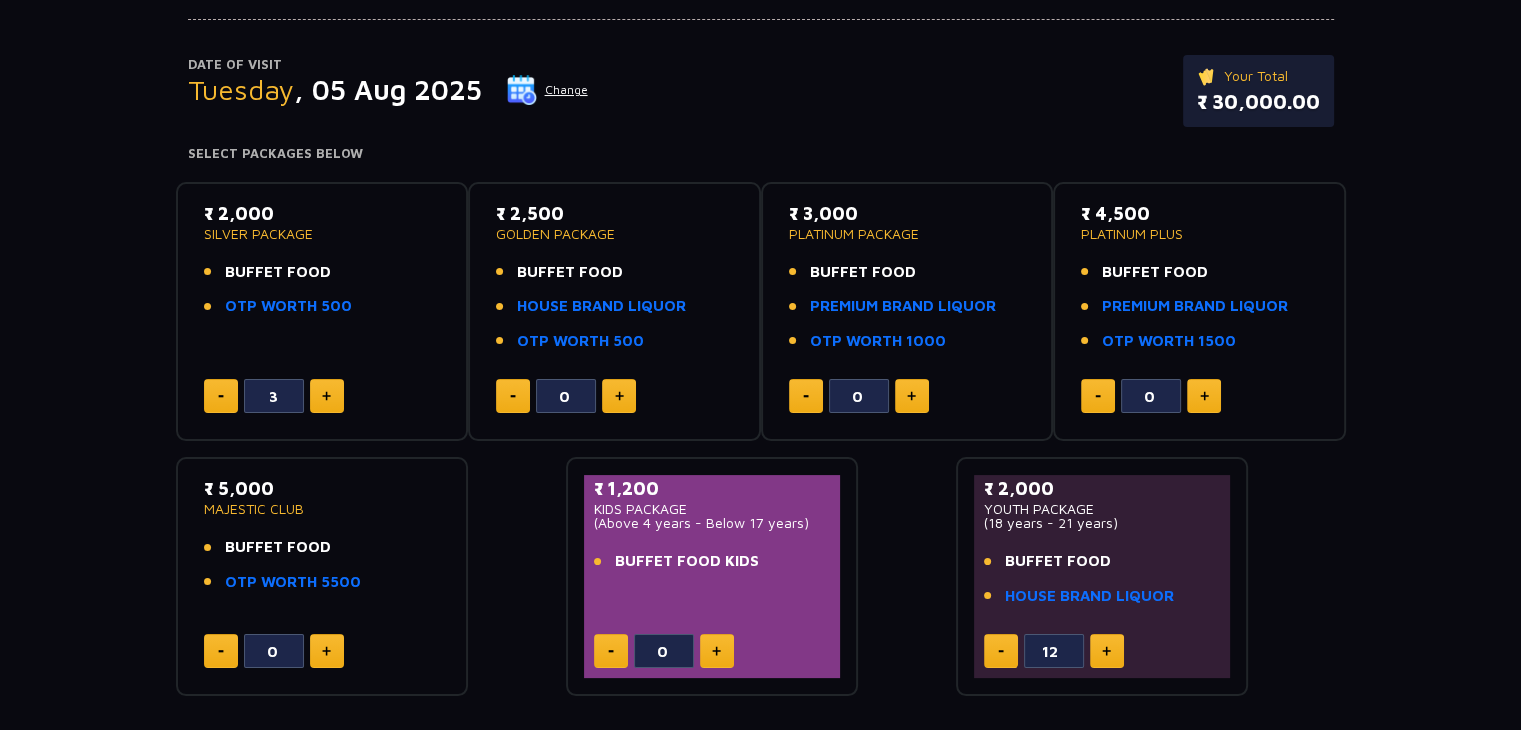 click 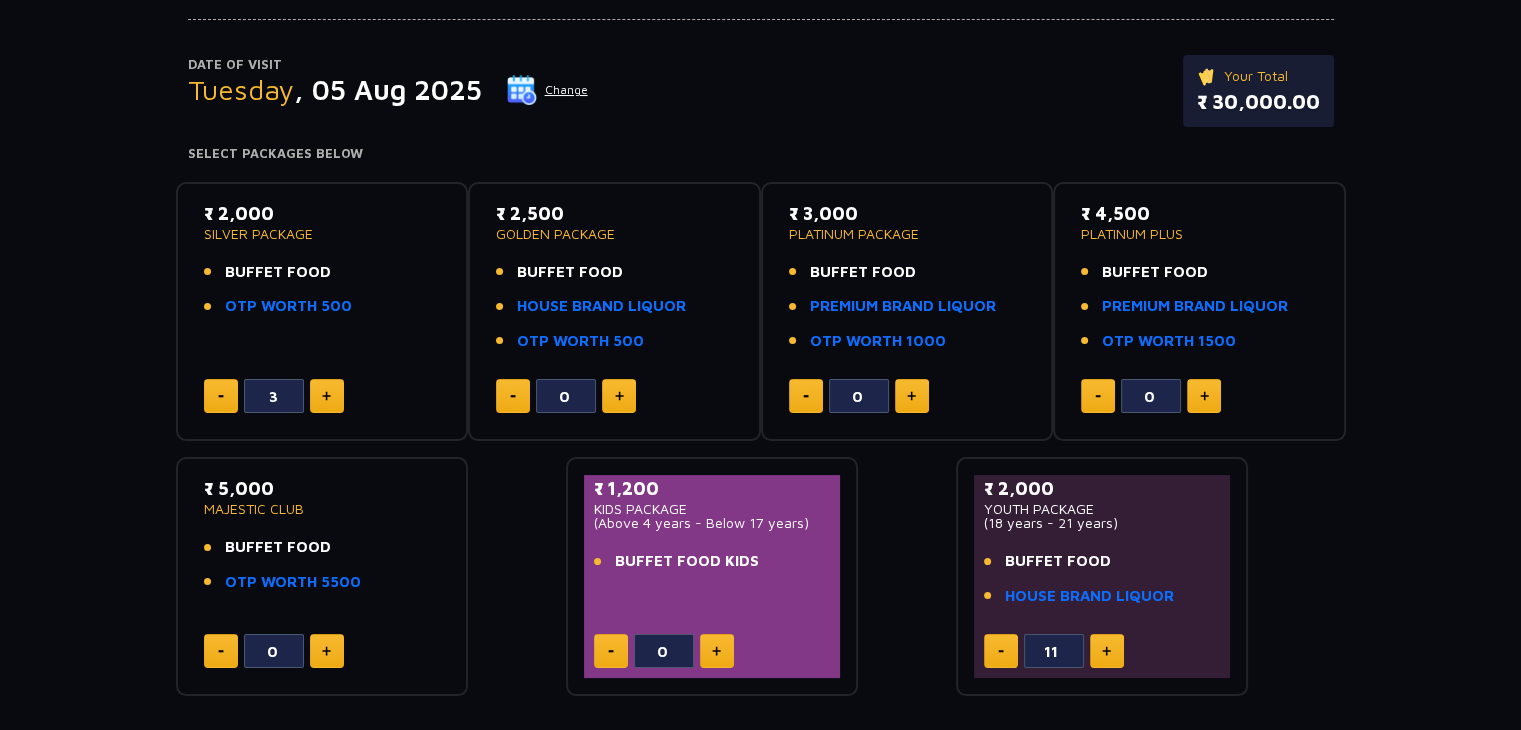 click 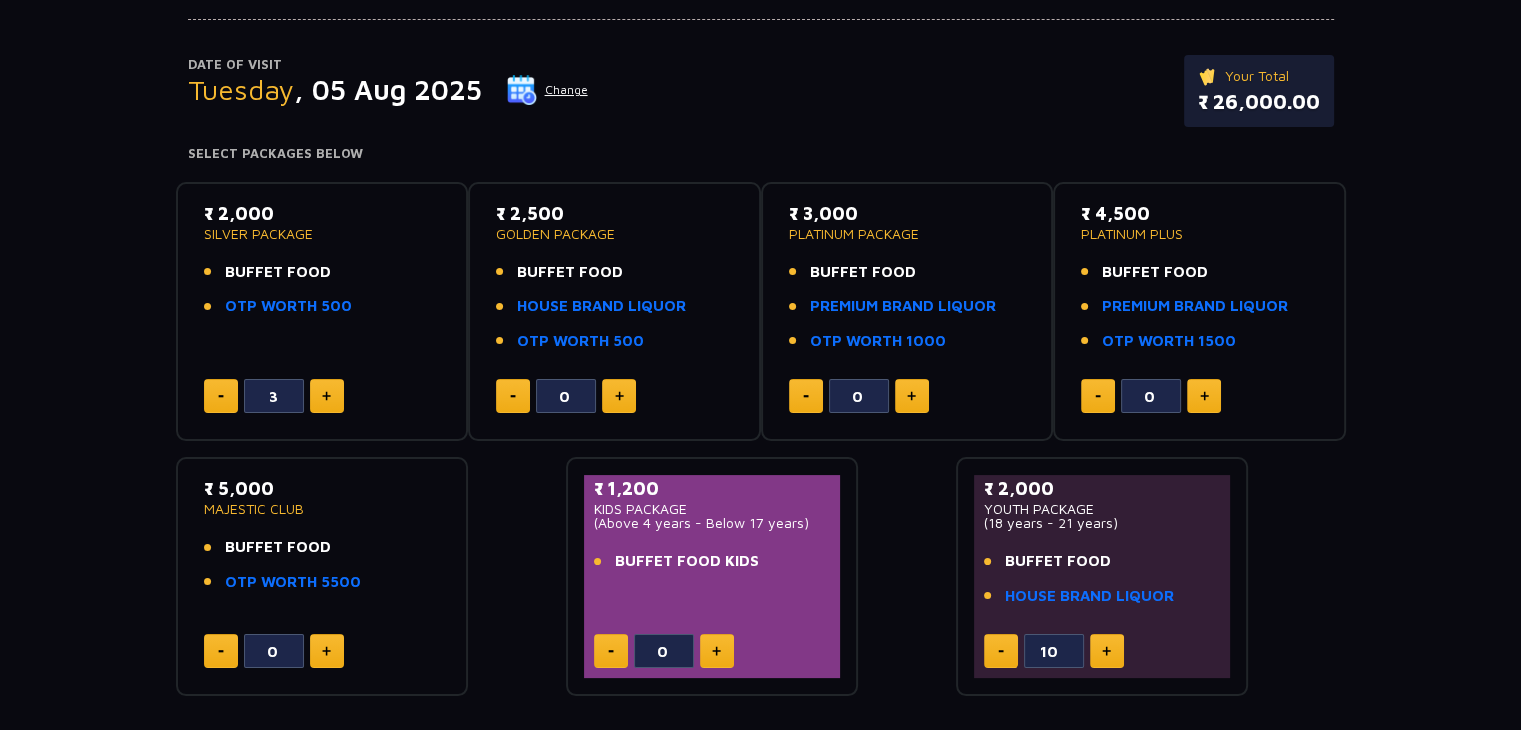 click 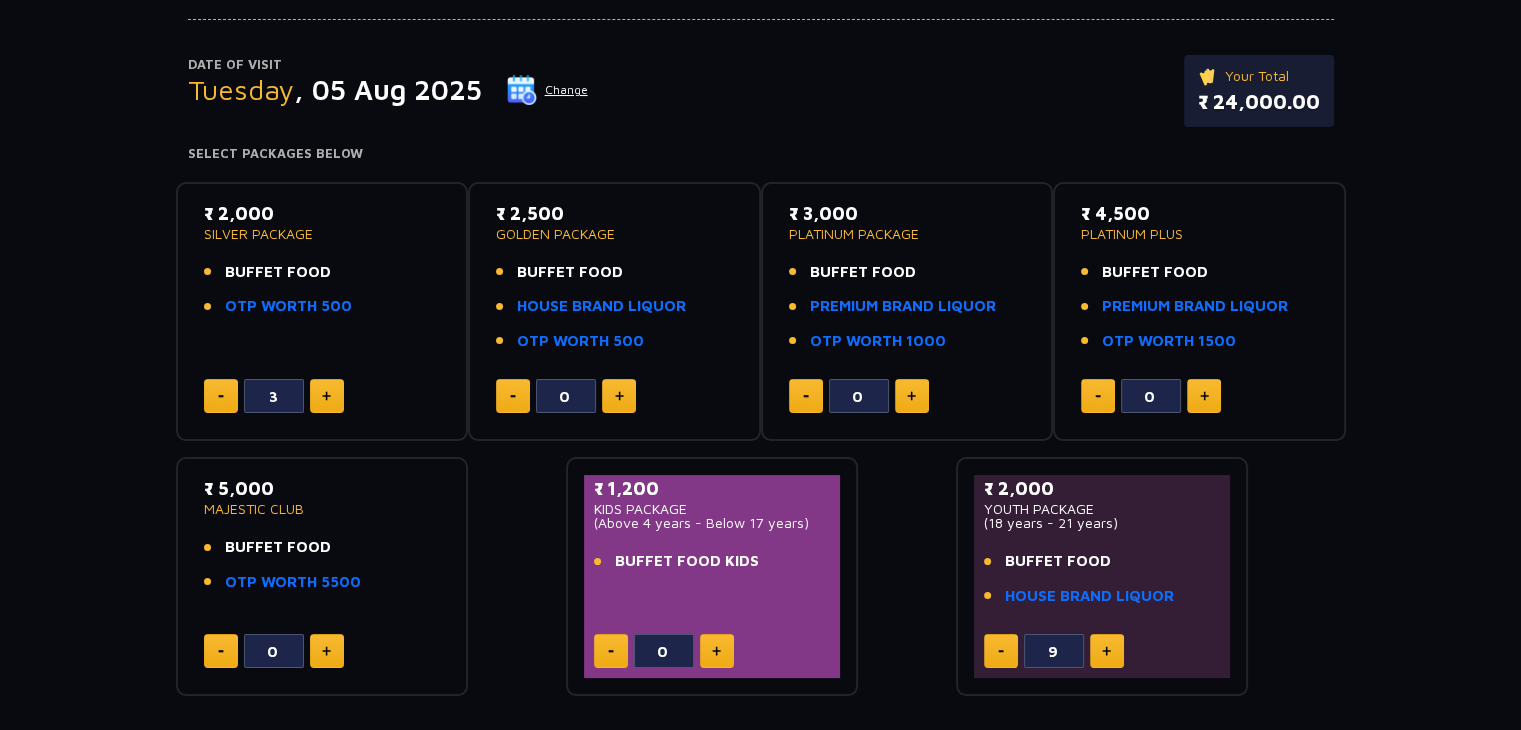 click 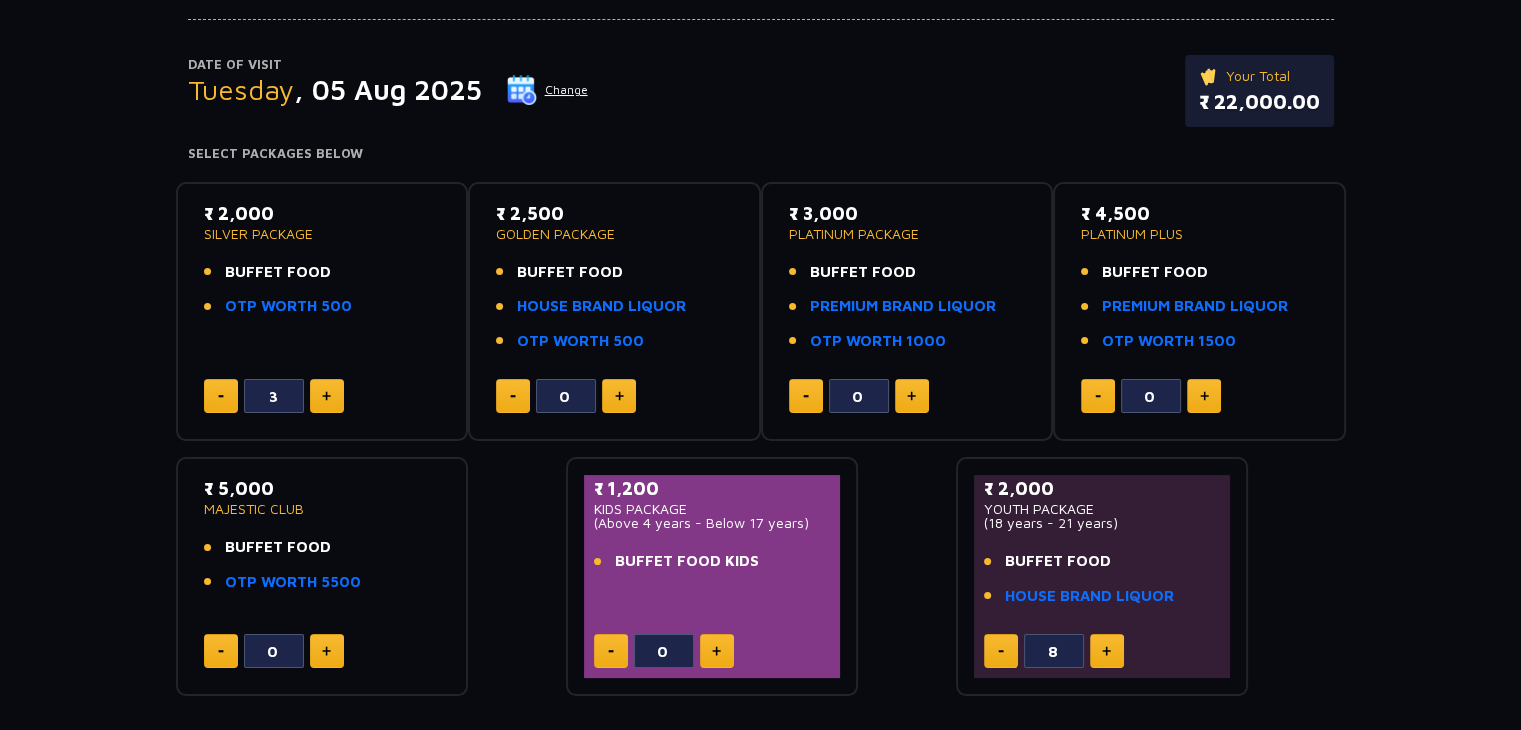 click 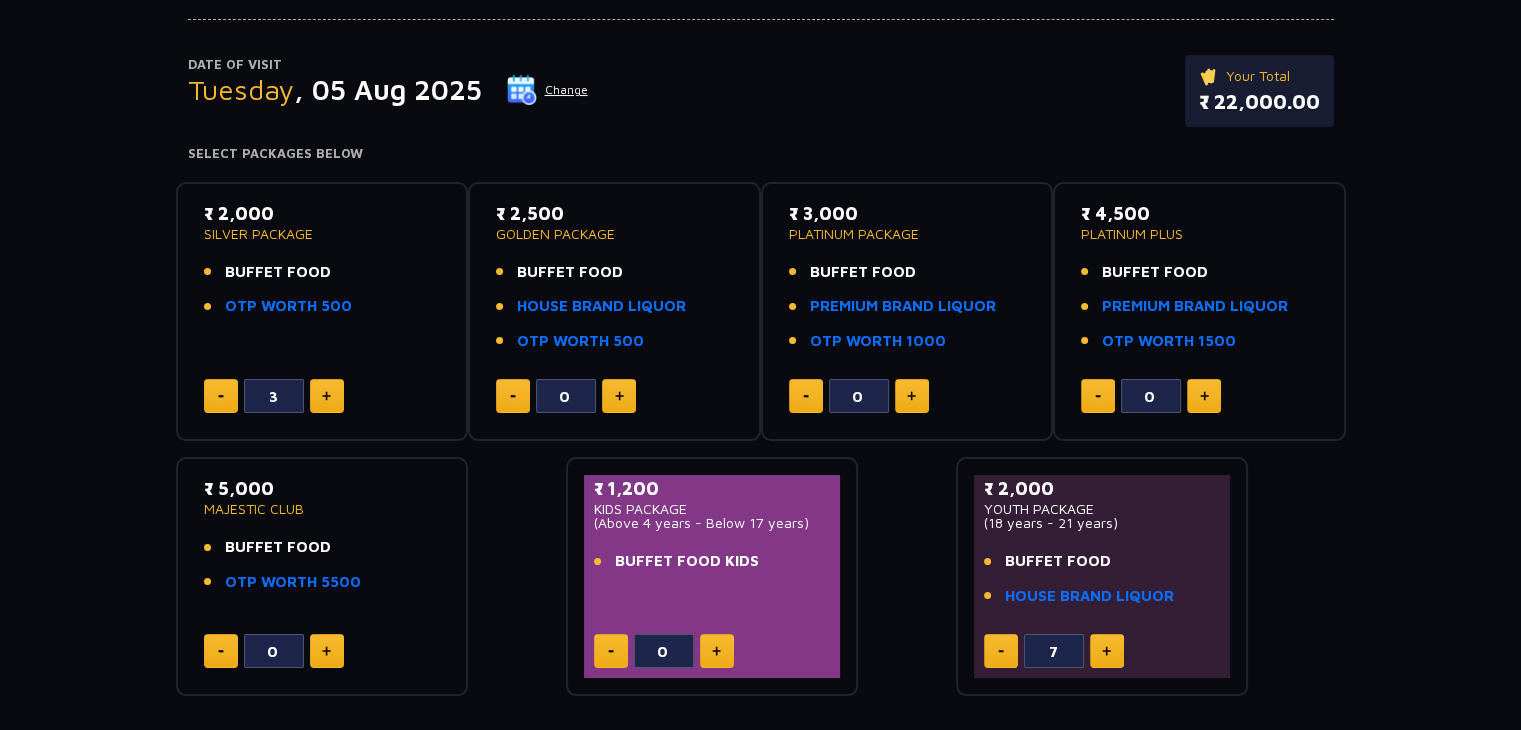 click 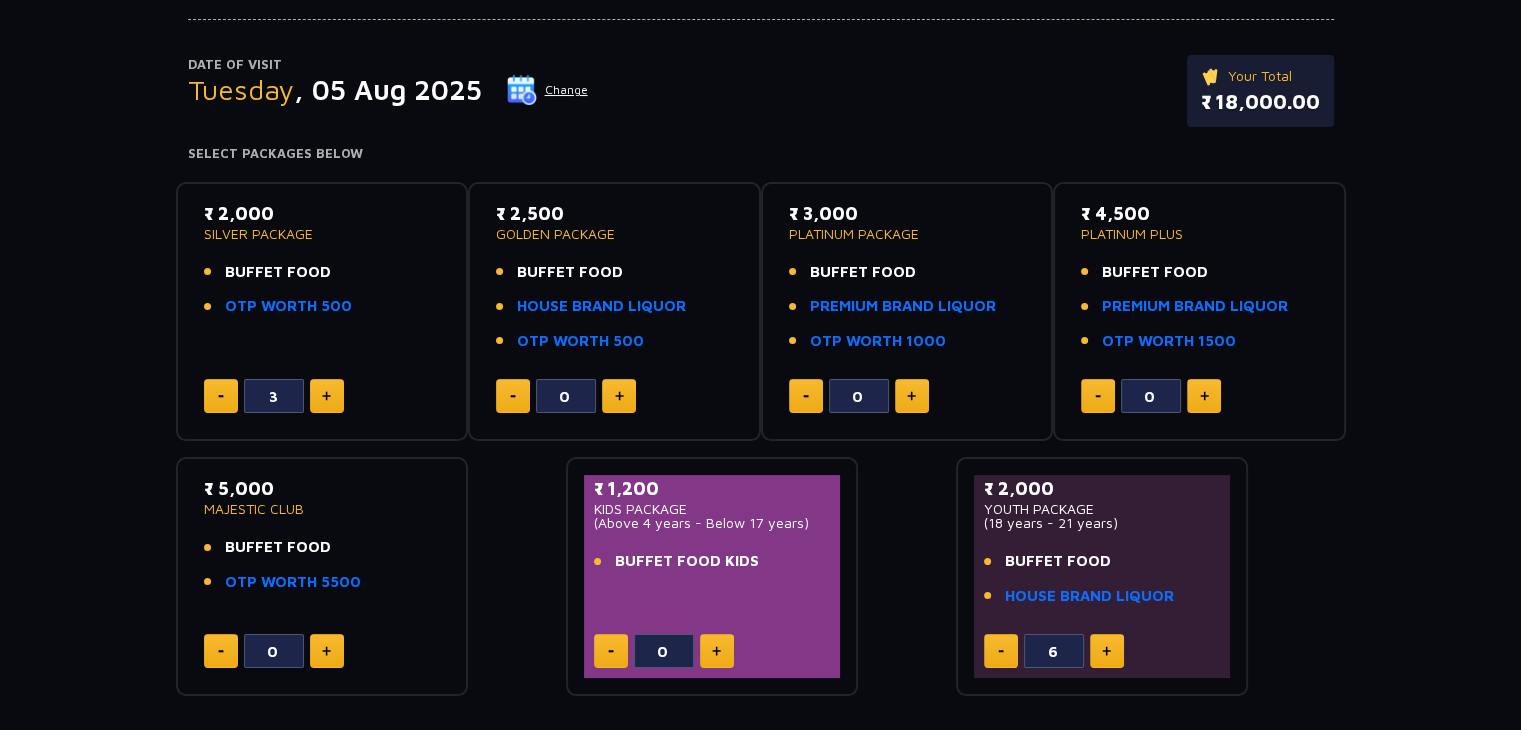 click 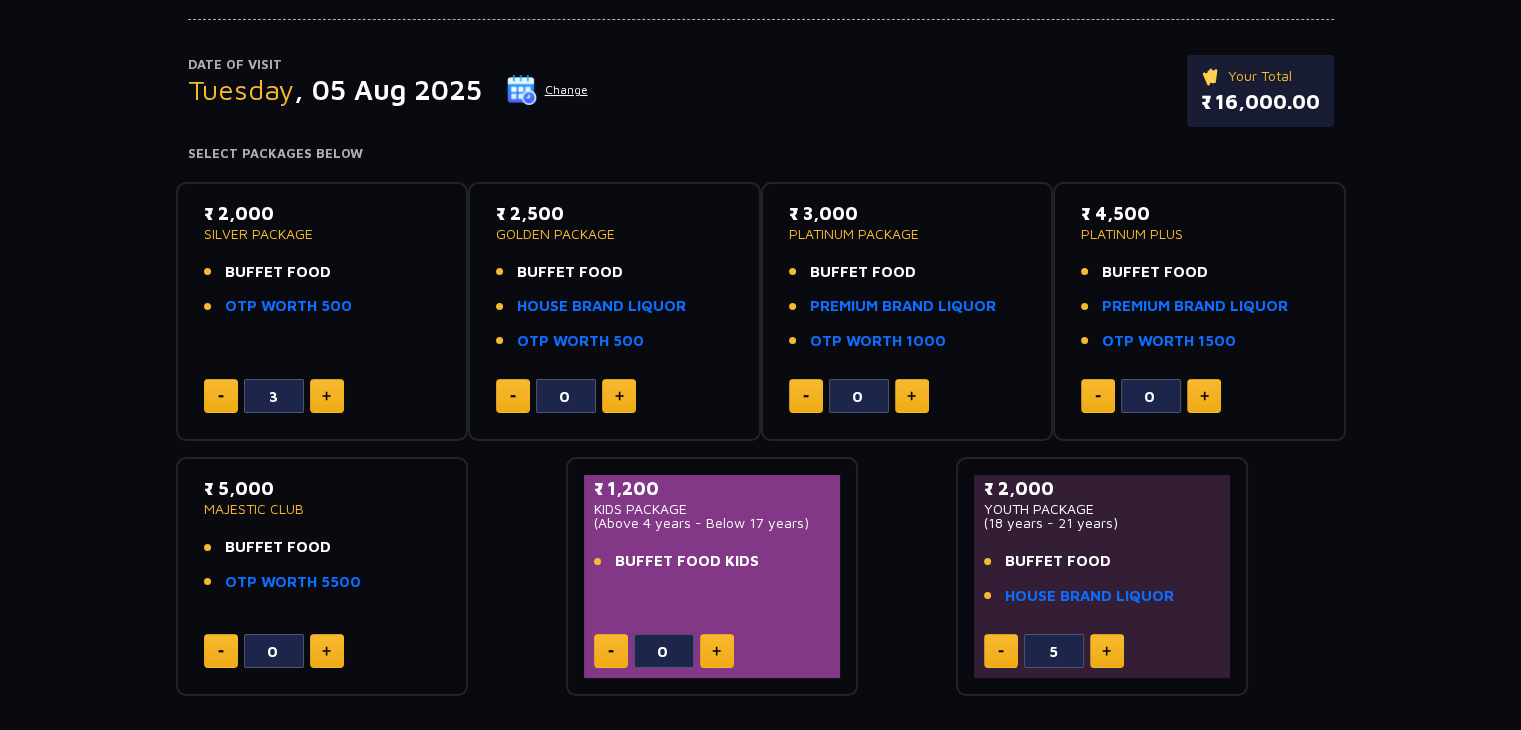 click 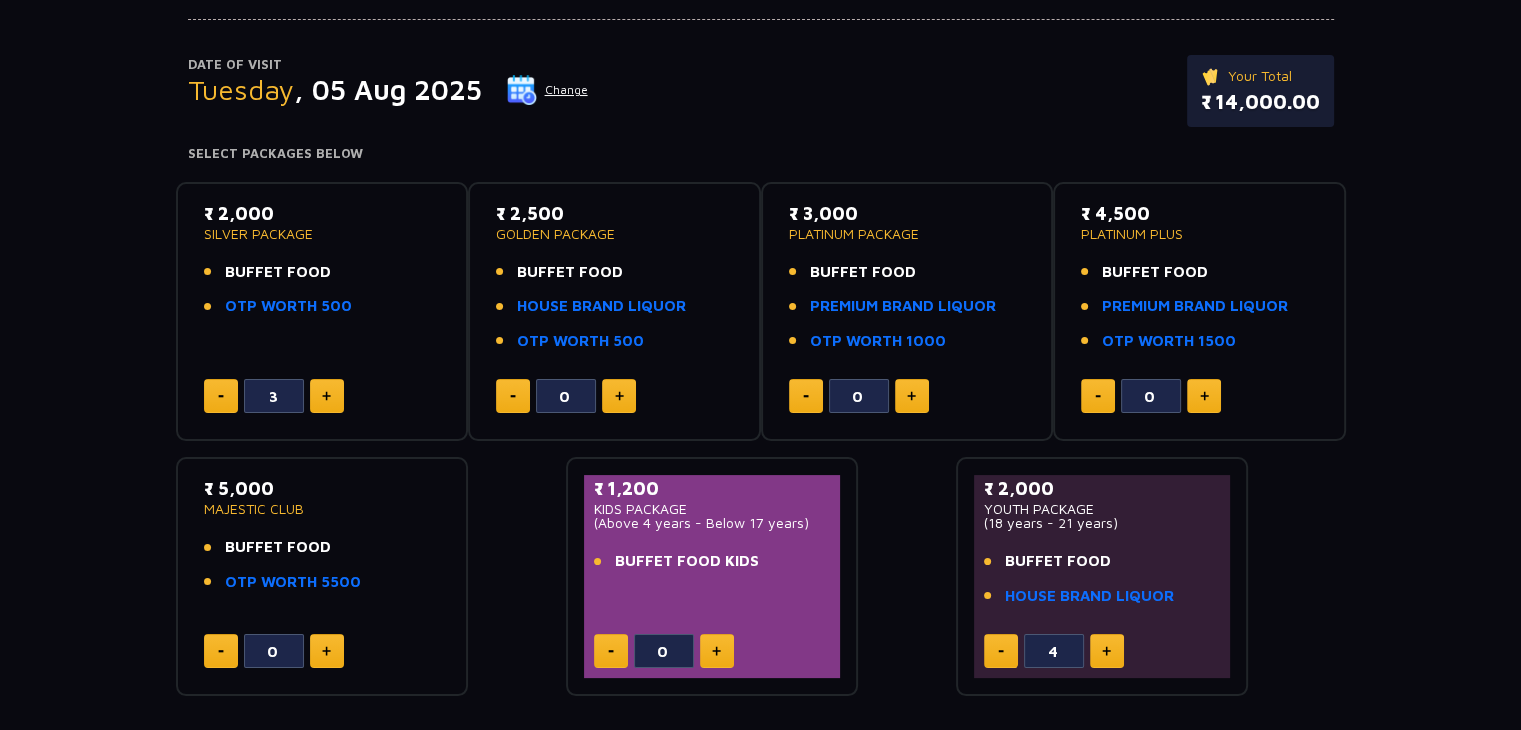 click 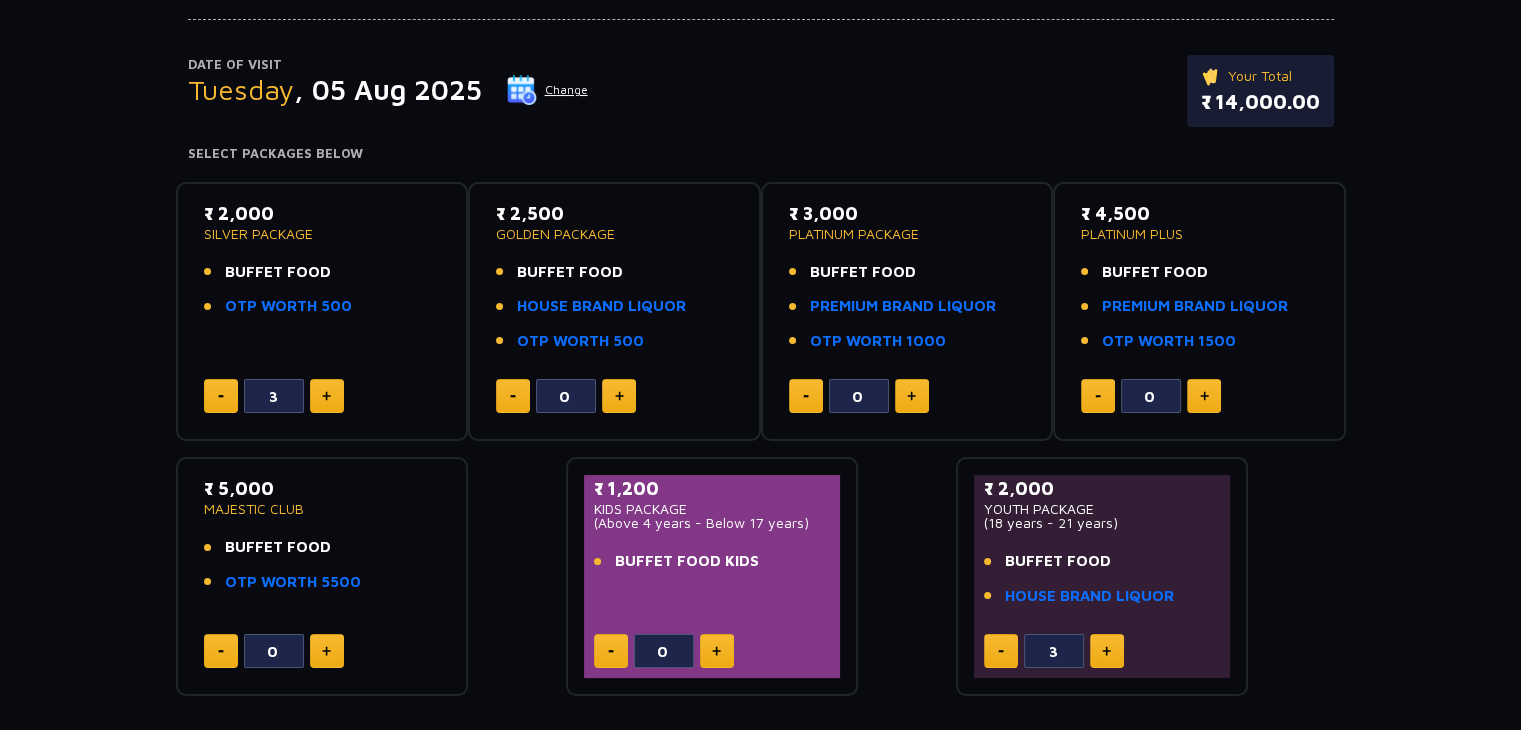 click 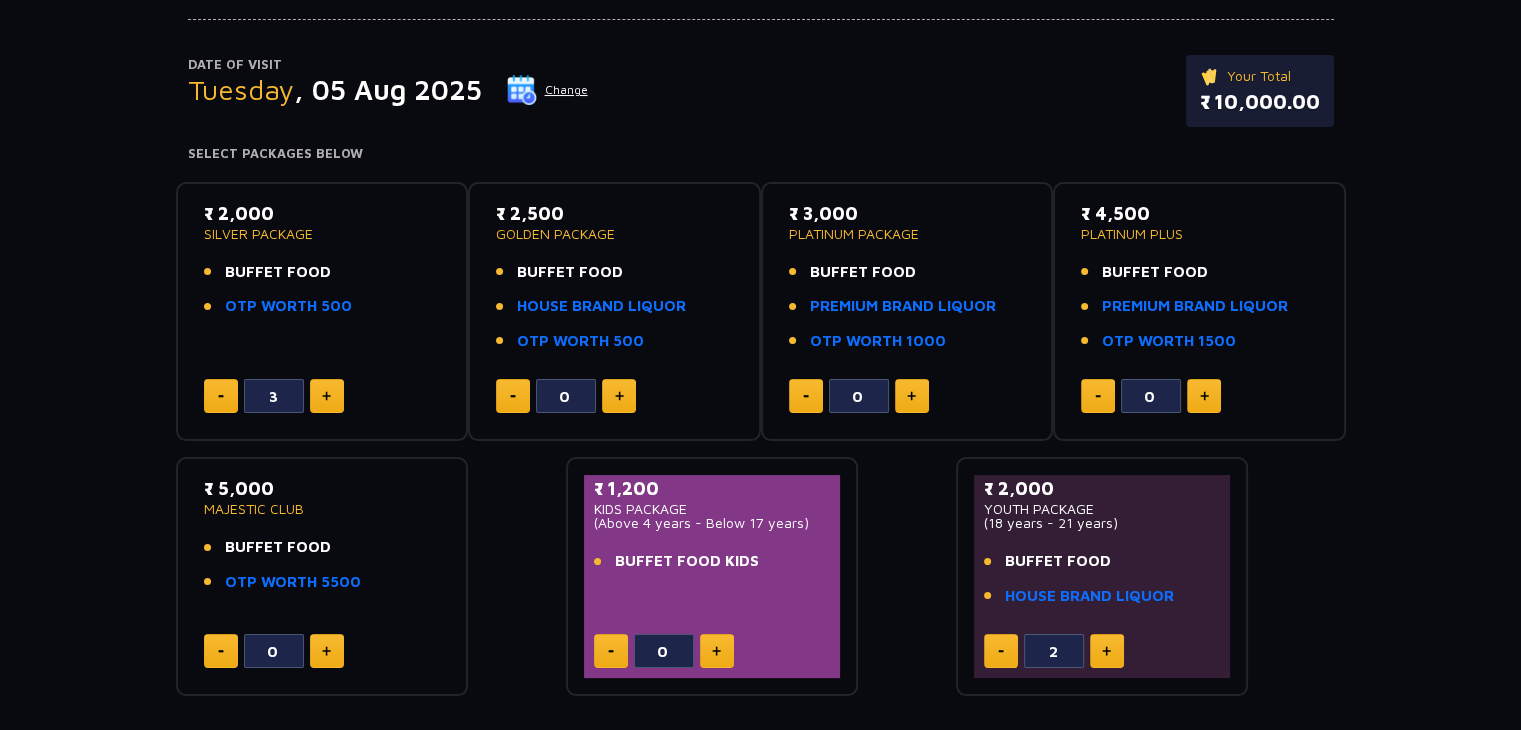 click 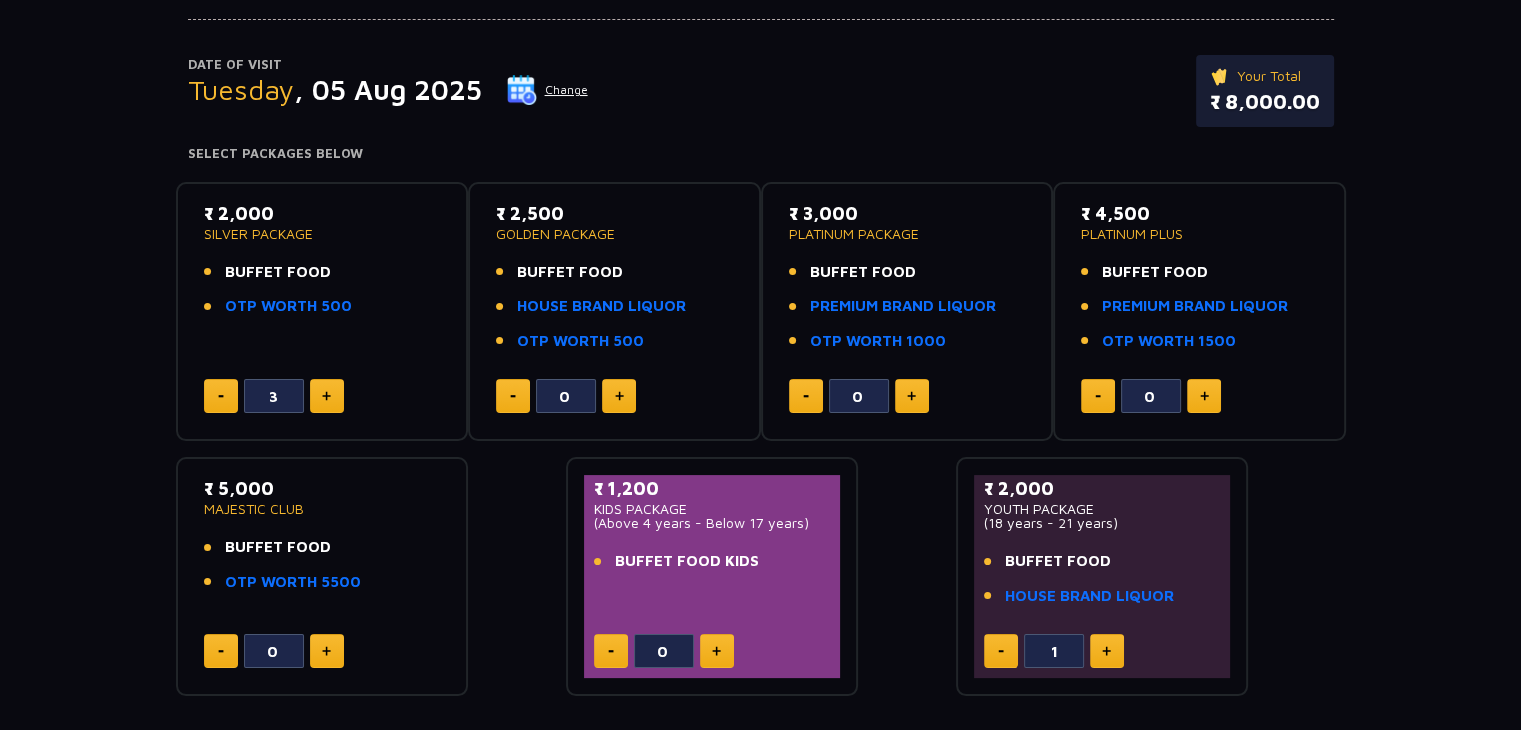 click 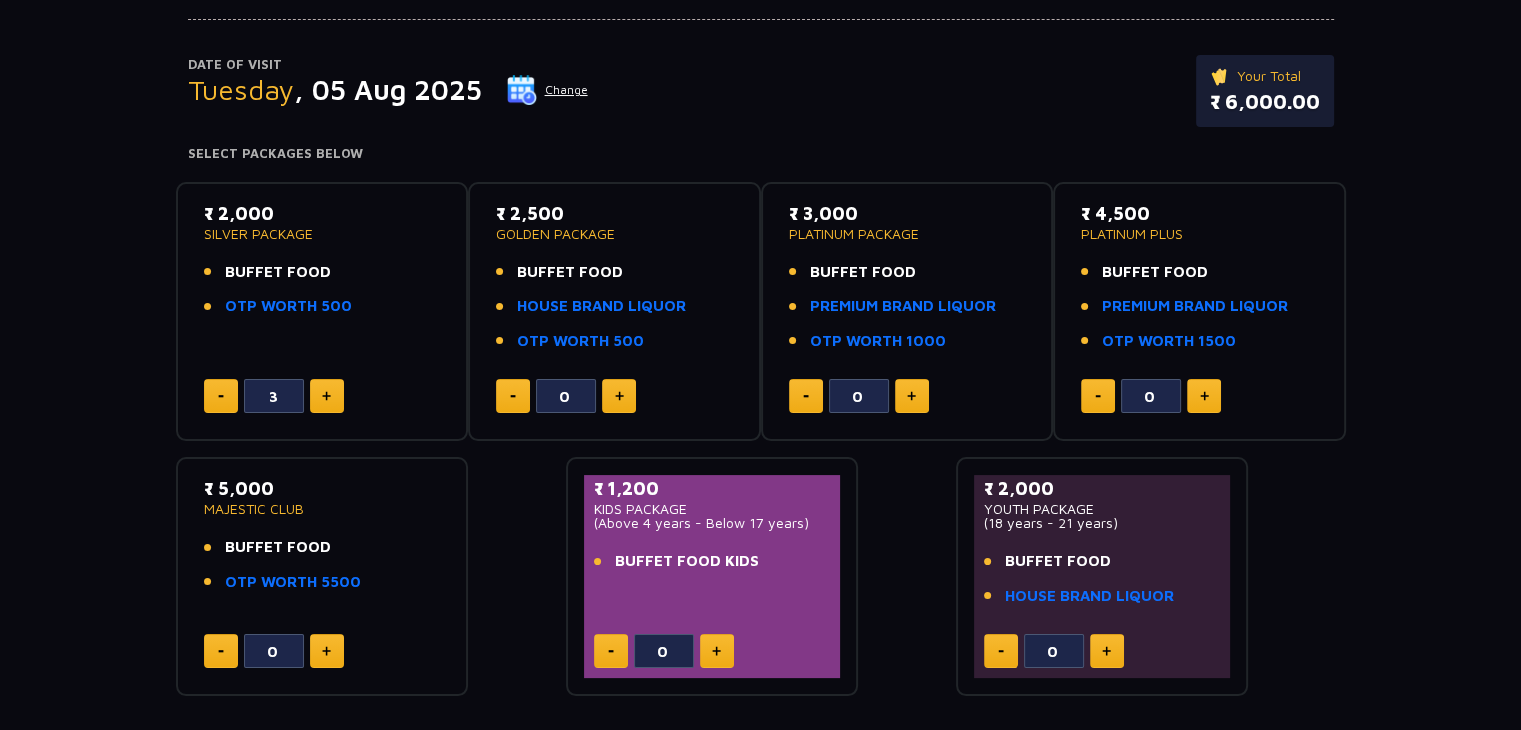 click 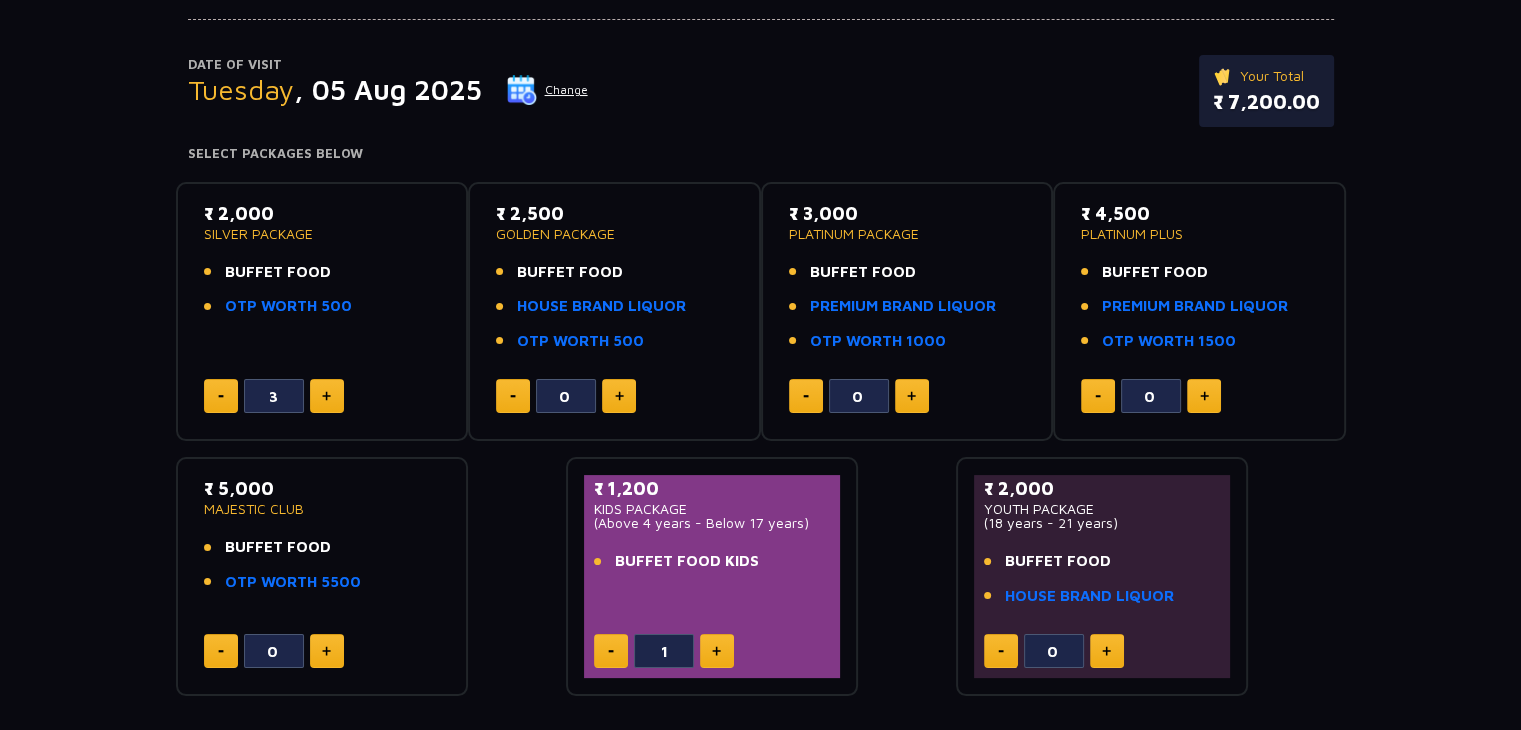 click 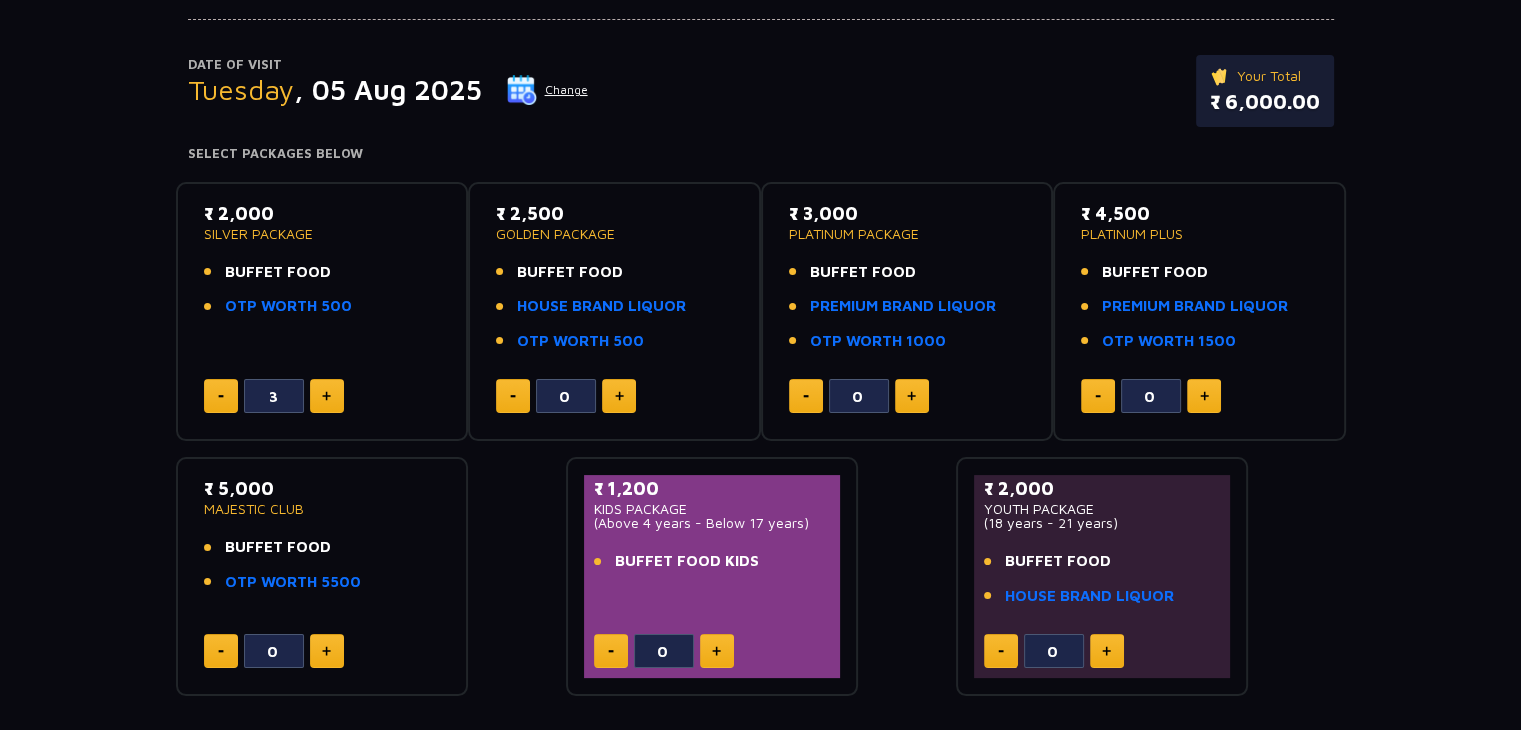 click 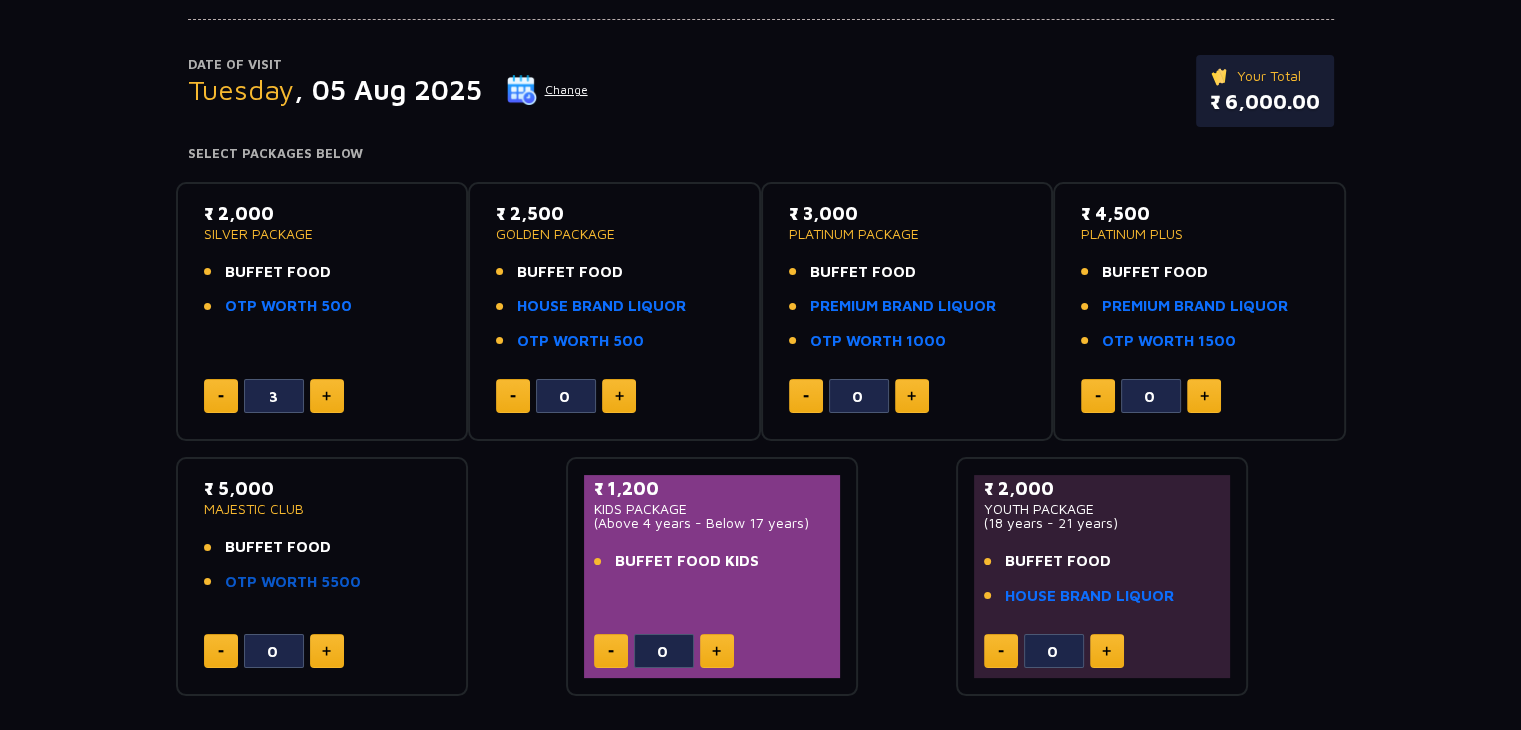 click on "OTP WORTH 5500" 